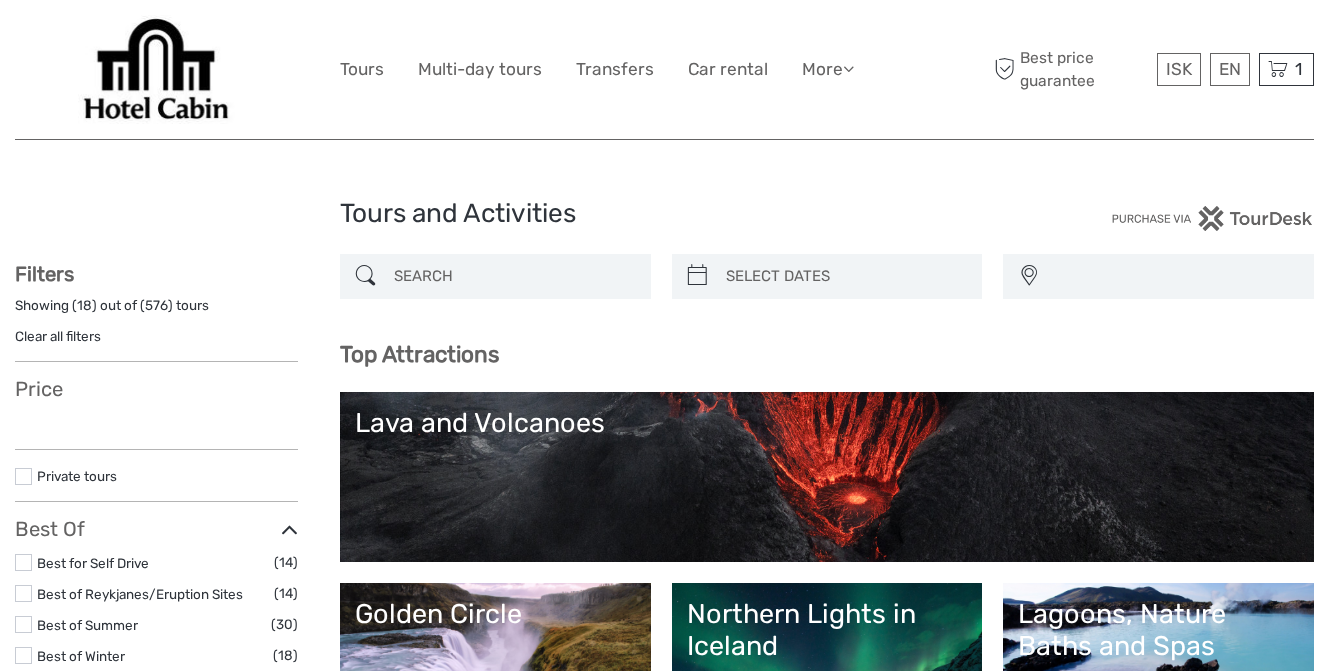 select 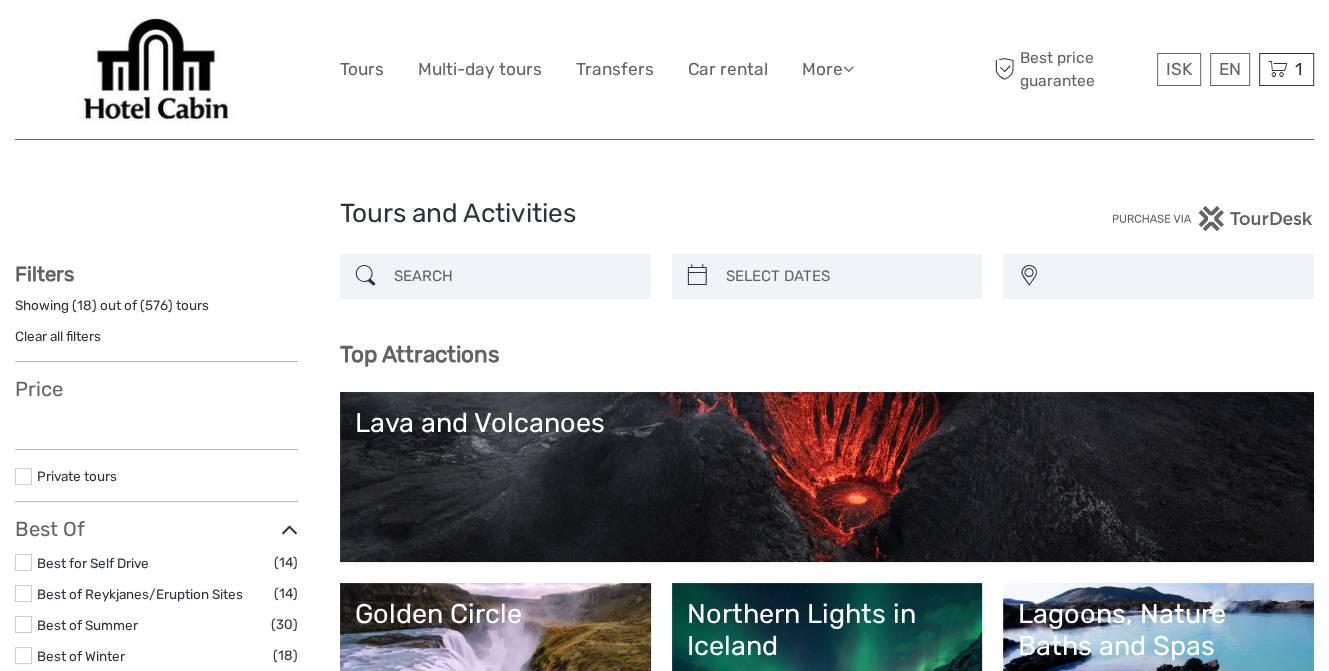 select 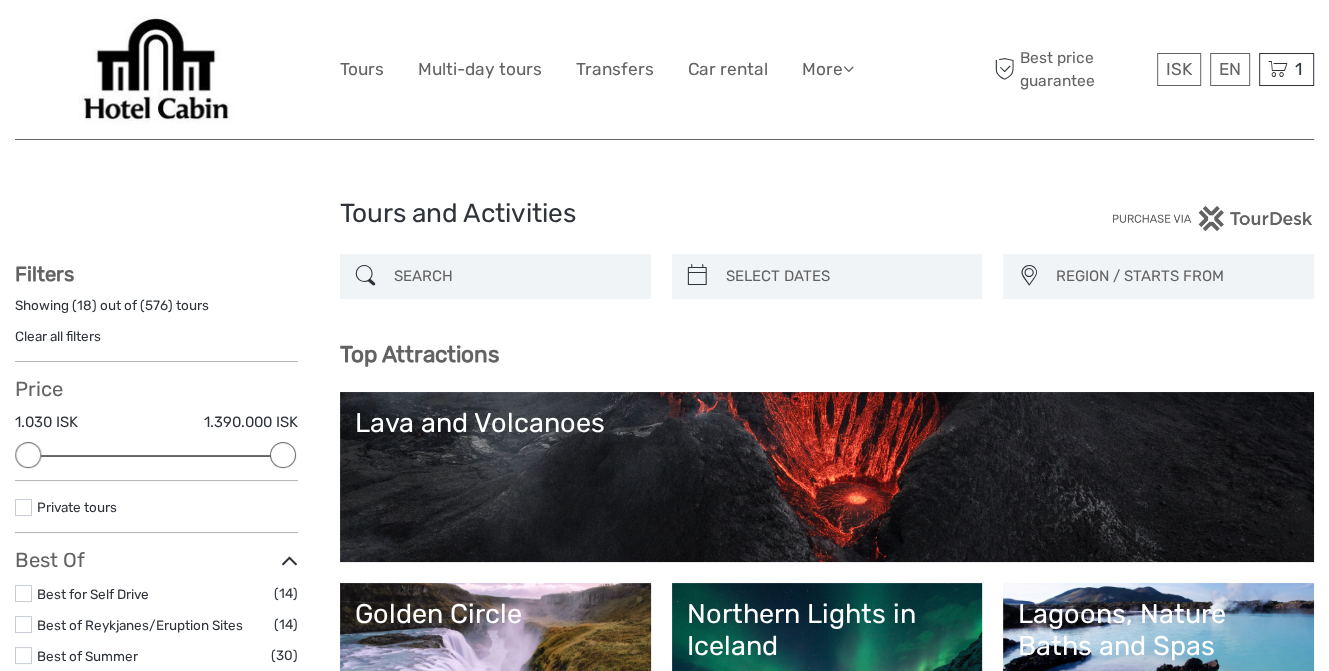 scroll, scrollTop: 0, scrollLeft: 0, axis: both 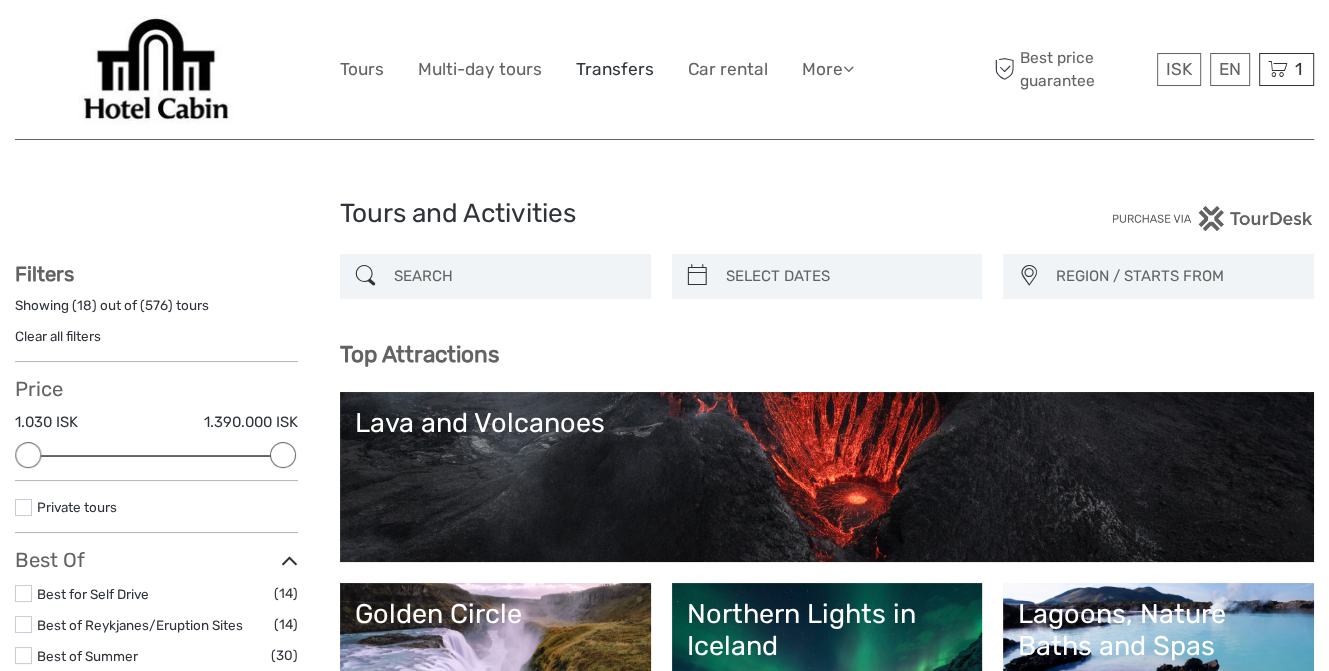 click on "Transfers" at bounding box center (615, 69) 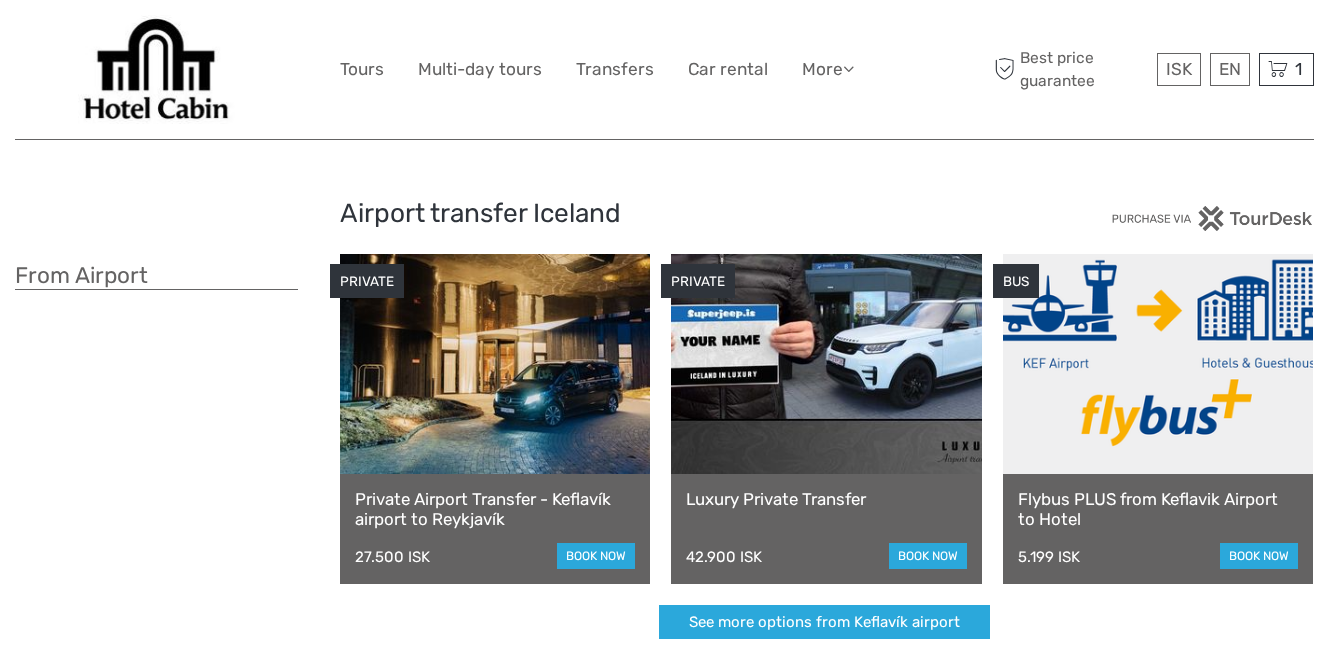 scroll, scrollTop: 0, scrollLeft: 0, axis: both 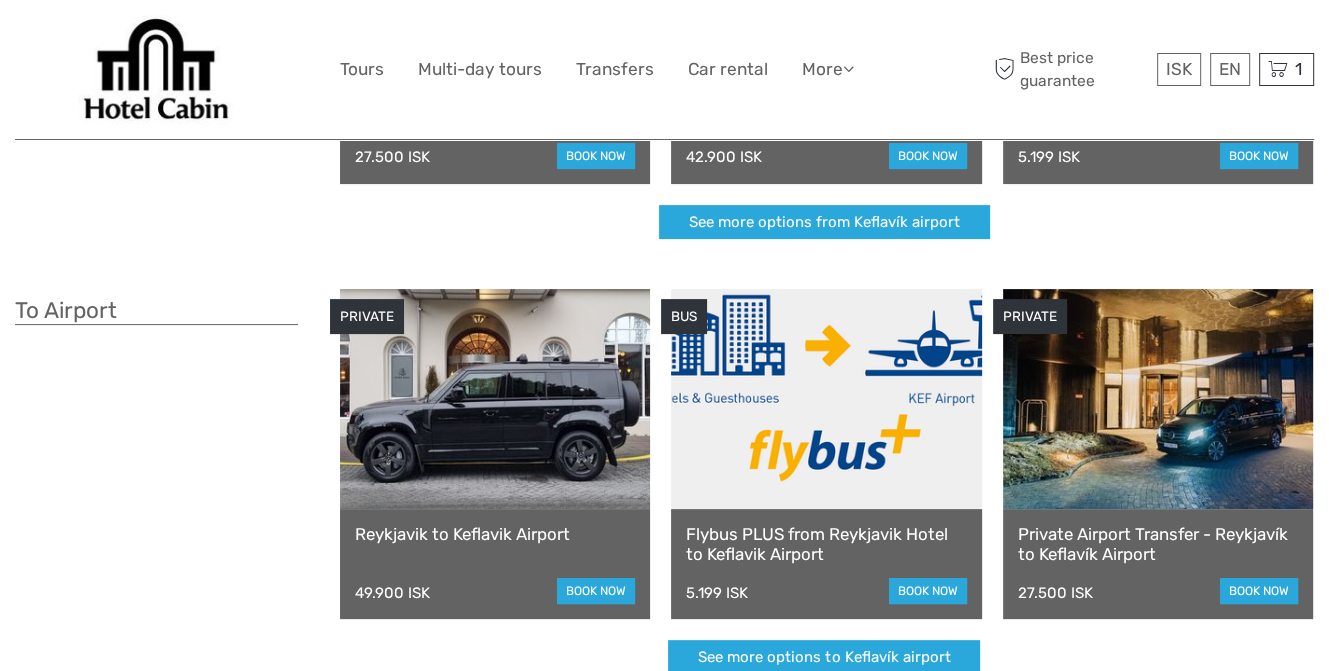 click at bounding box center (826, 399) 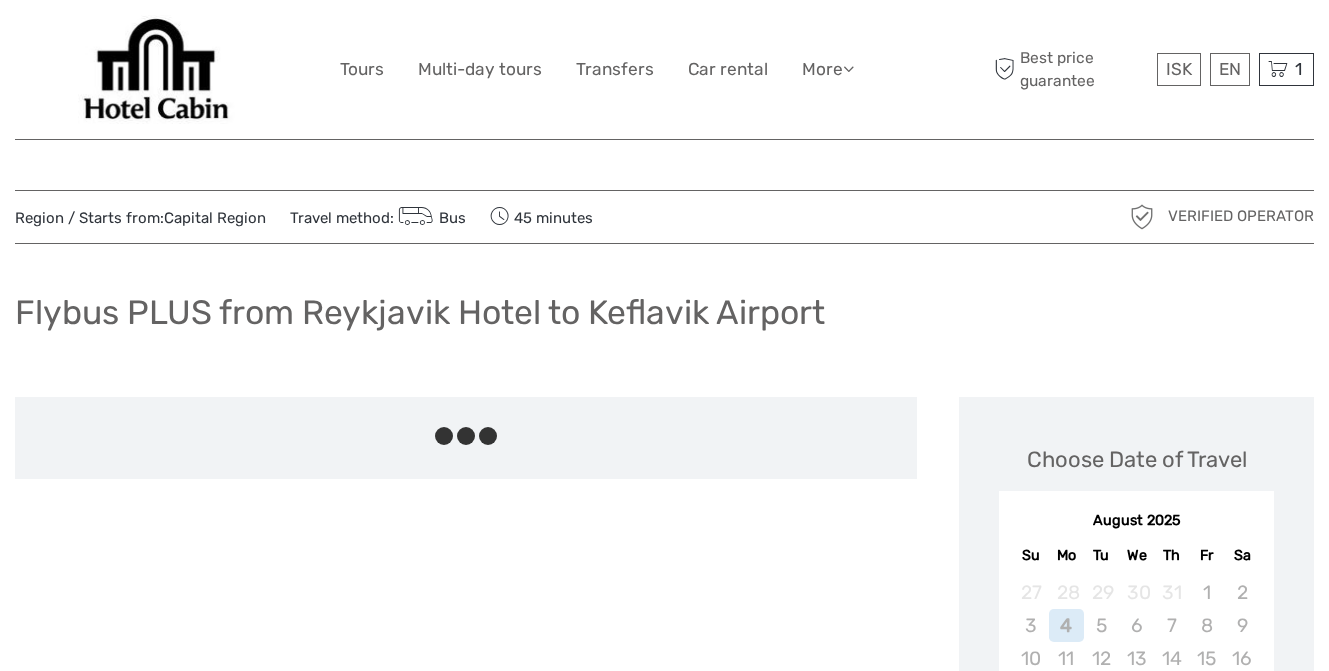 scroll, scrollTop: 0, scrollLeft: 0, axis: both 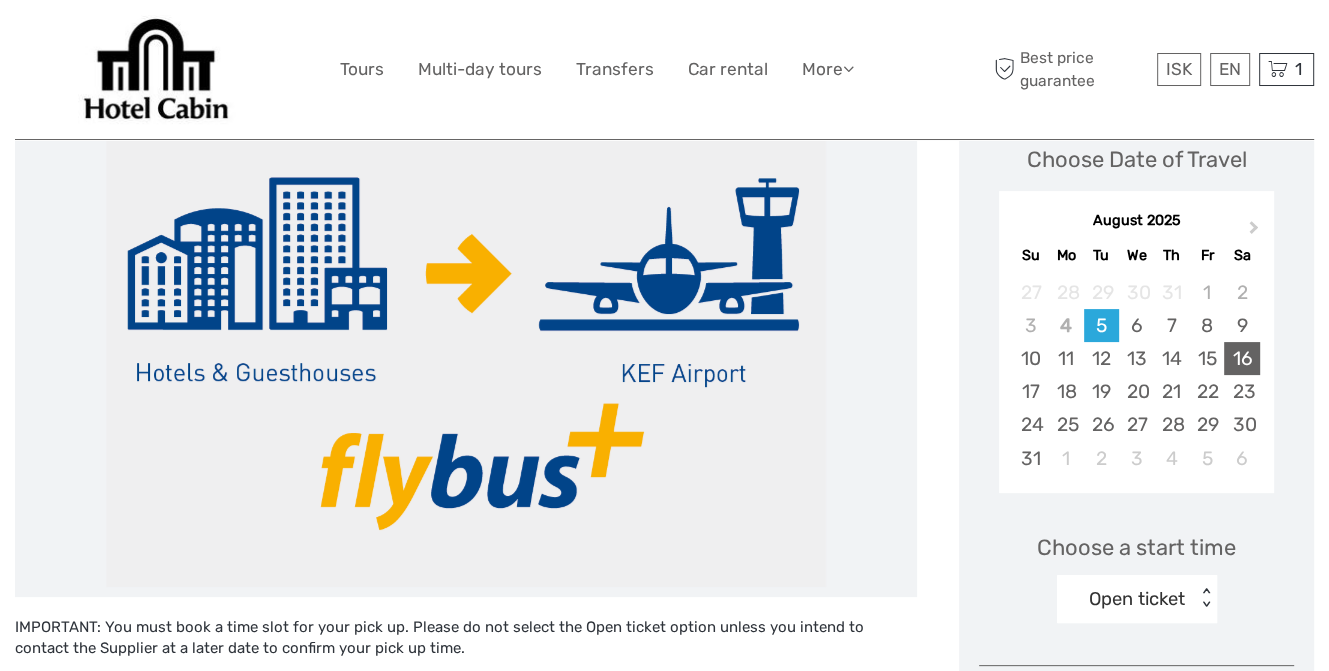 click on "16" at bounding box center (1241, 358) 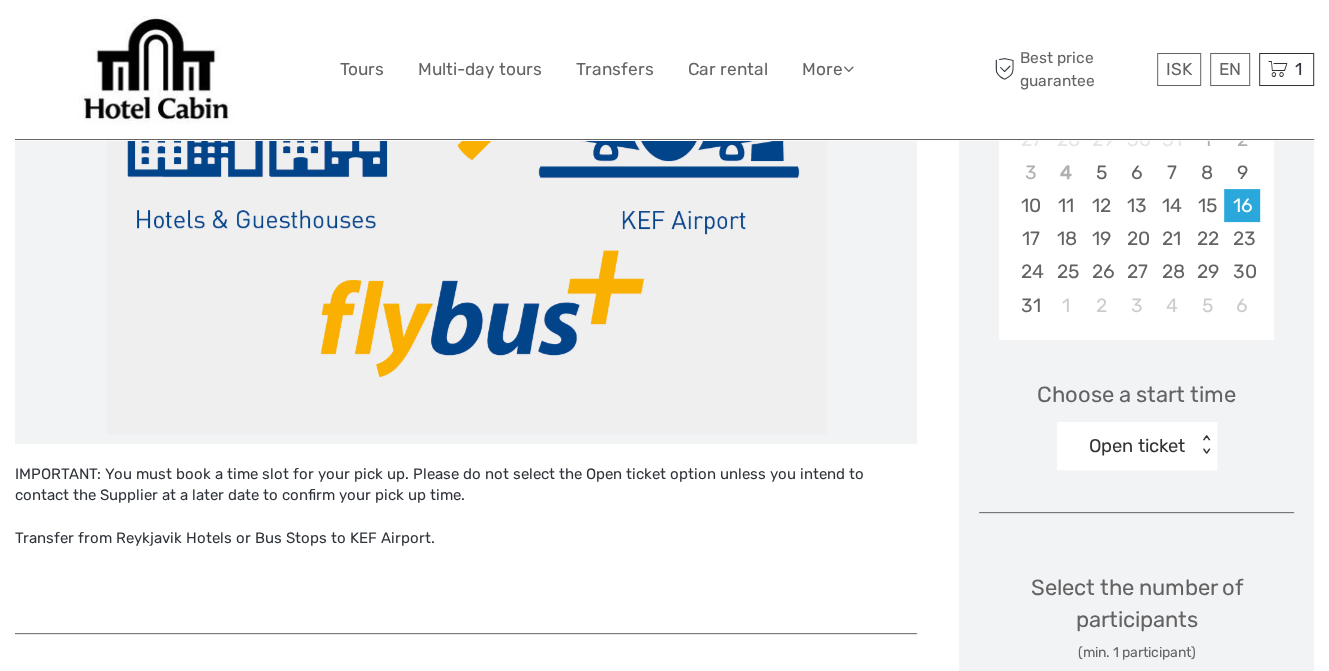scroll, scrollTop: 500, scrollLeft: 0, axis: vertical 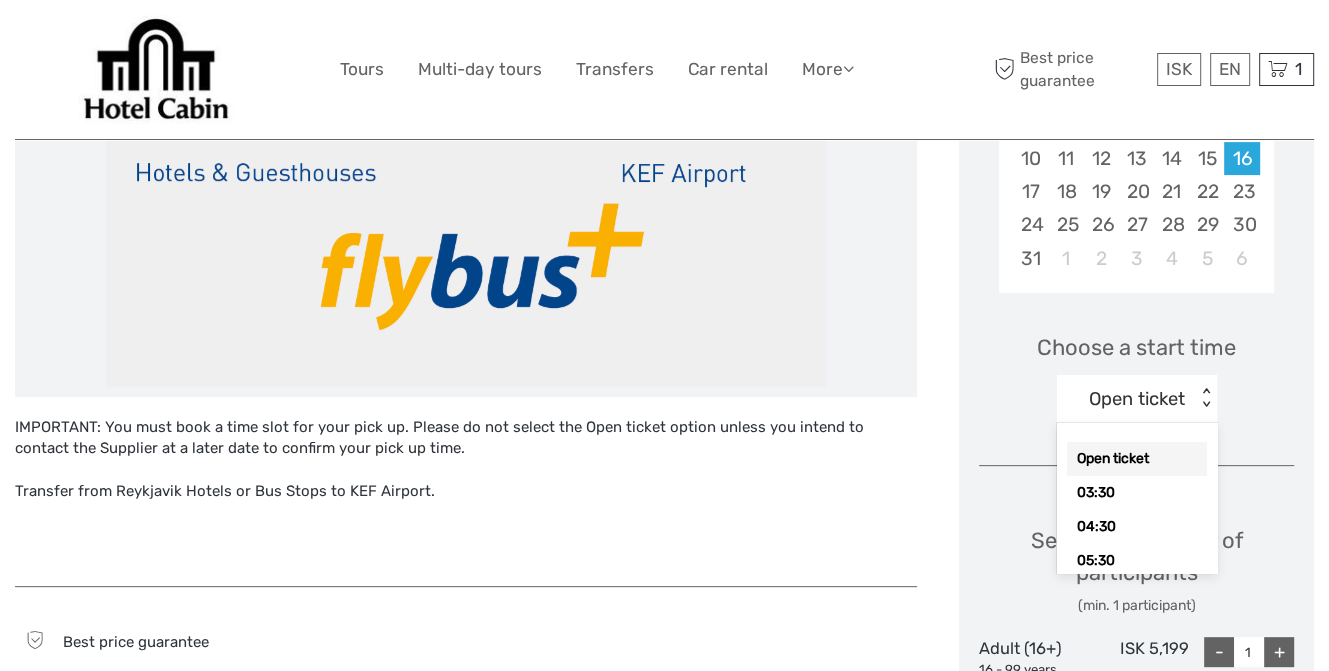 click on "Open ticket" at bounding box center [1126, 399] 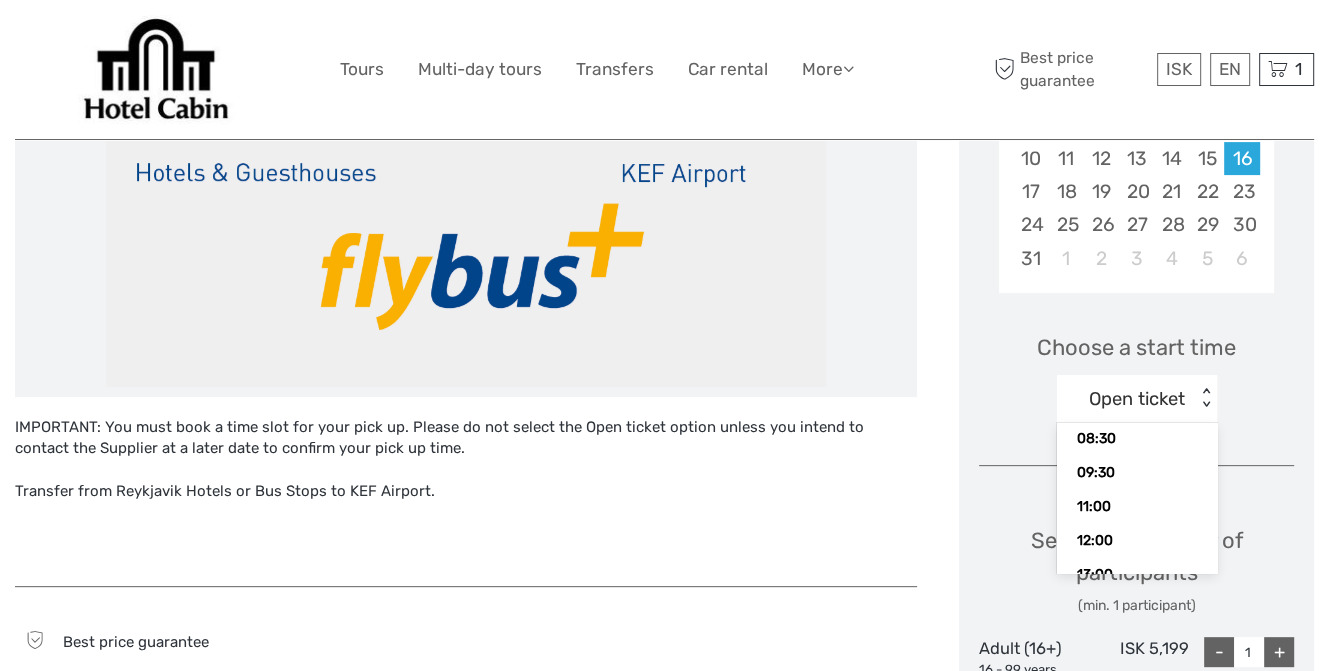 scroll, scrollTop: 250, scrollLeft: 0, axis: vertical 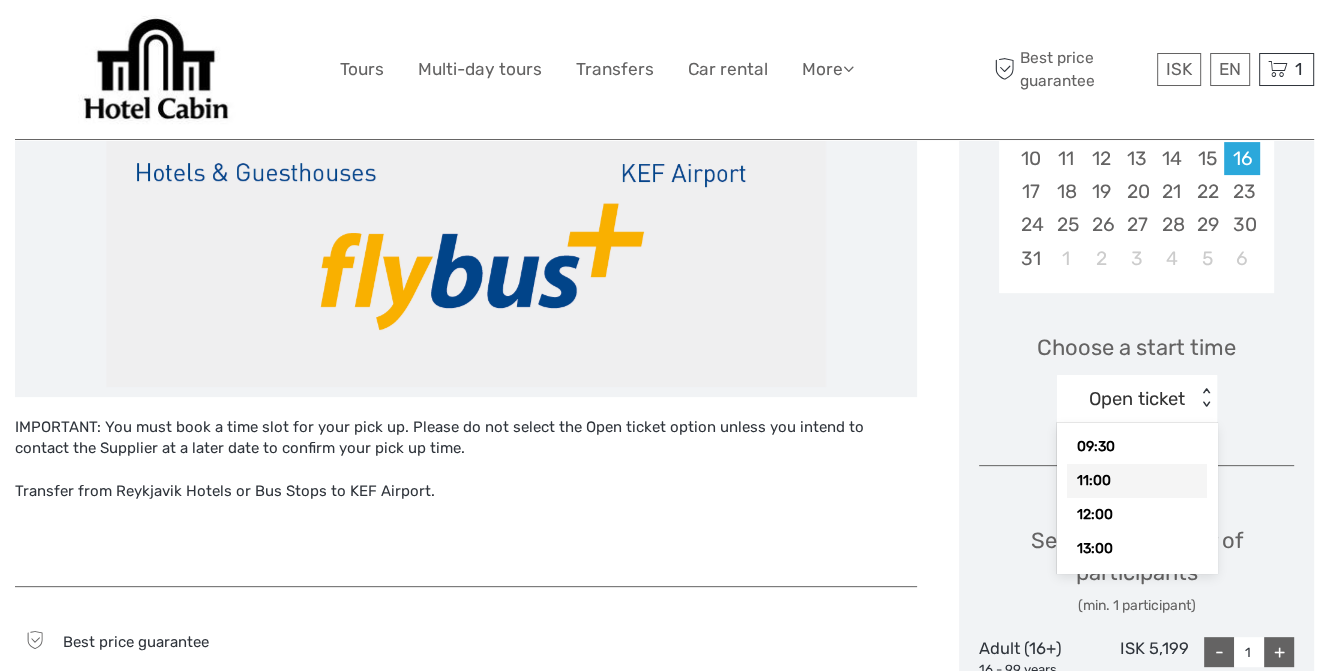 click on "11:00" at bounding box center [1137, 481] 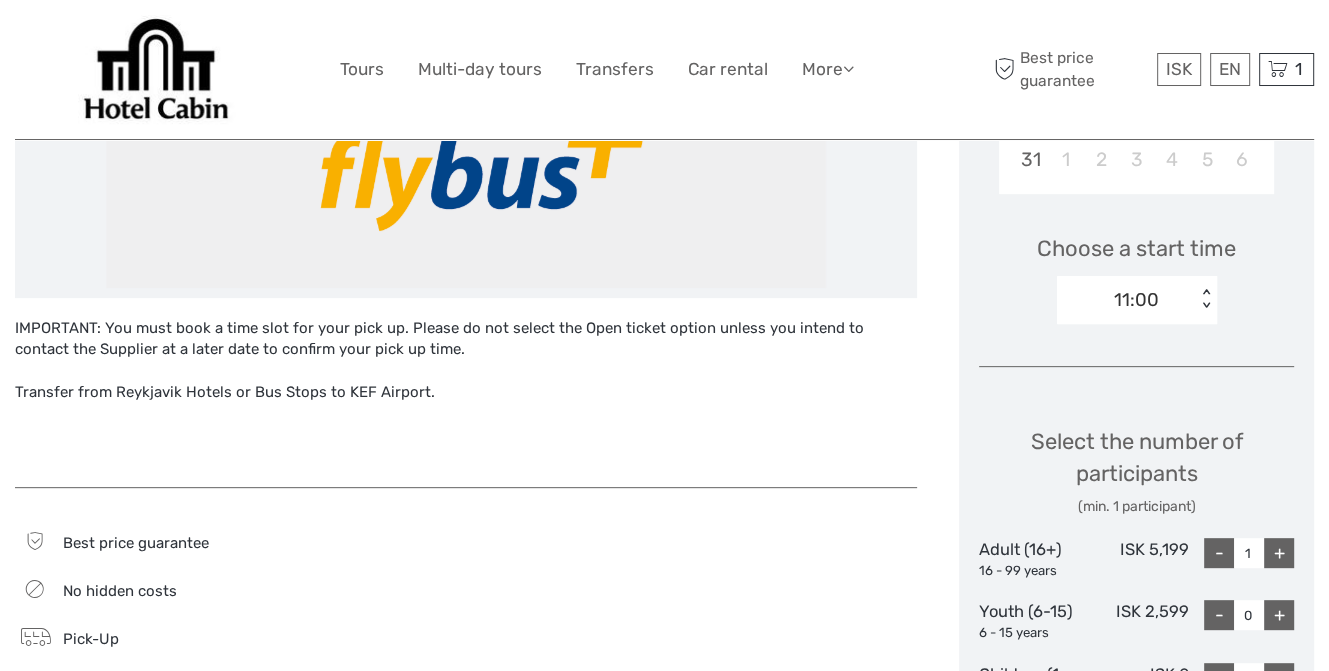 scroll, scrollTop: 600, scrollLeft: 0, axis: vertical 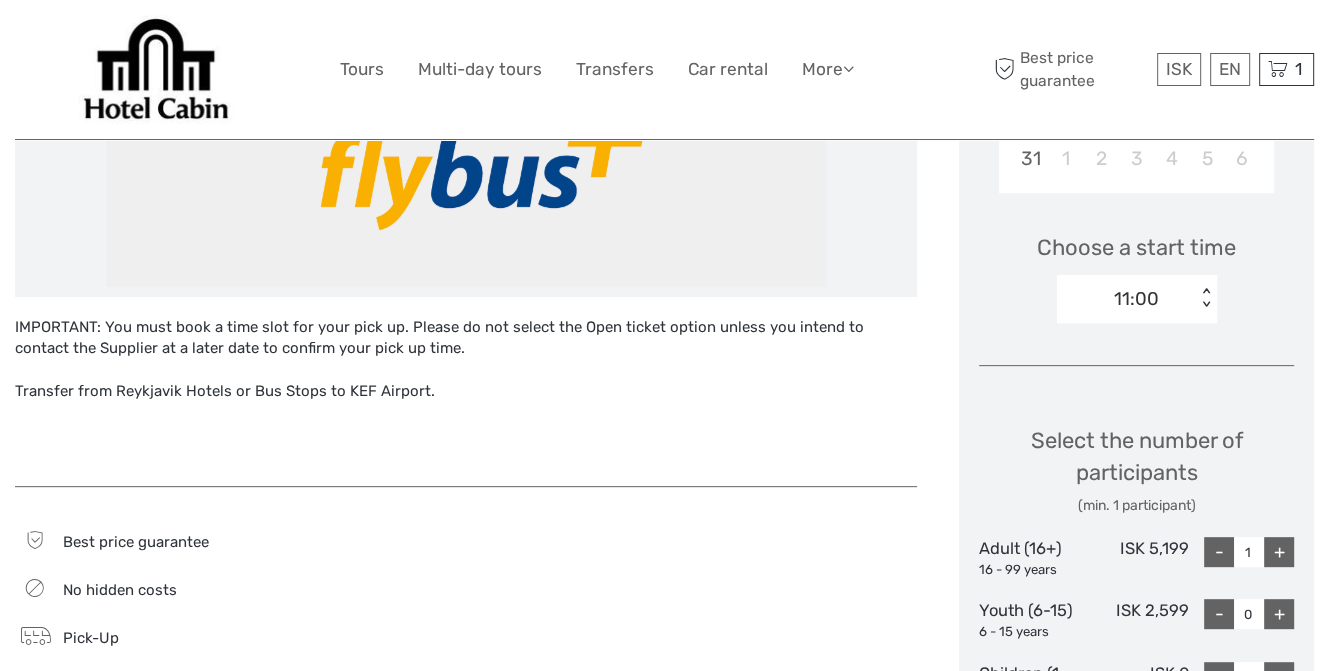 click on "+" at bounding box center [1279, 552] 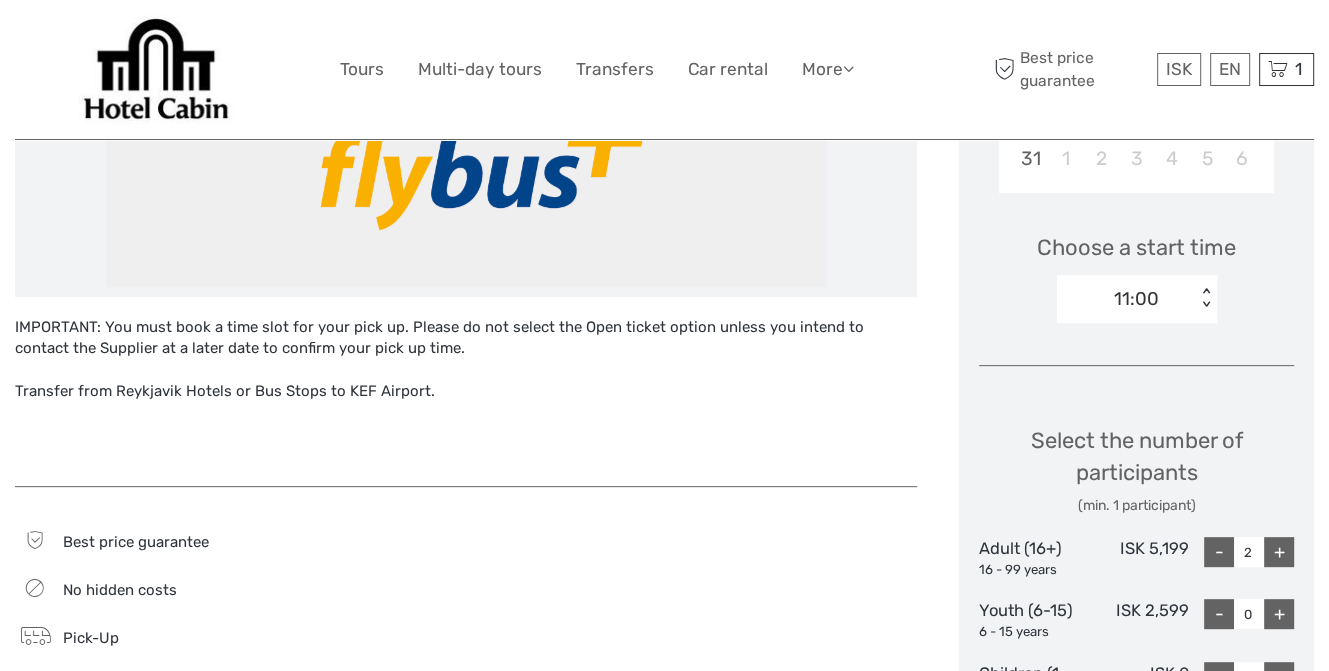 click on "Select the number of participants (min. 1 participant)" at bounding box center (1136, 470) 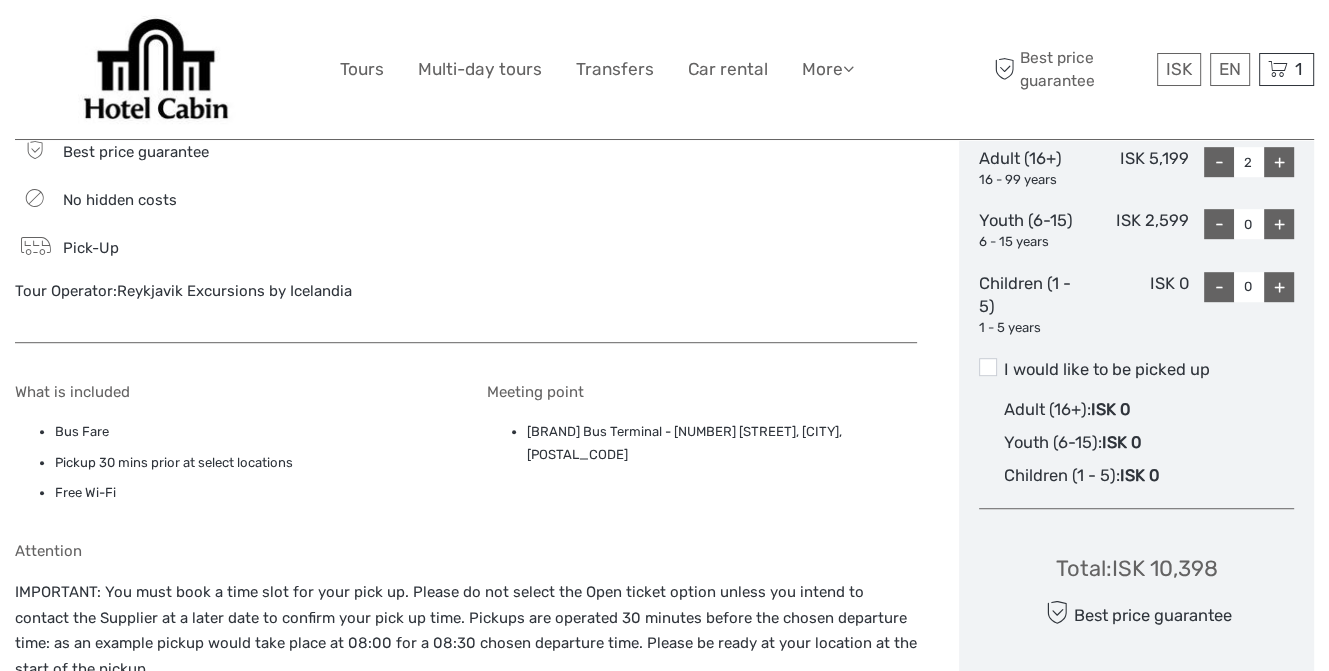 scroll, scrollTop: 1000, scrollLeft: 0, axis: vertical 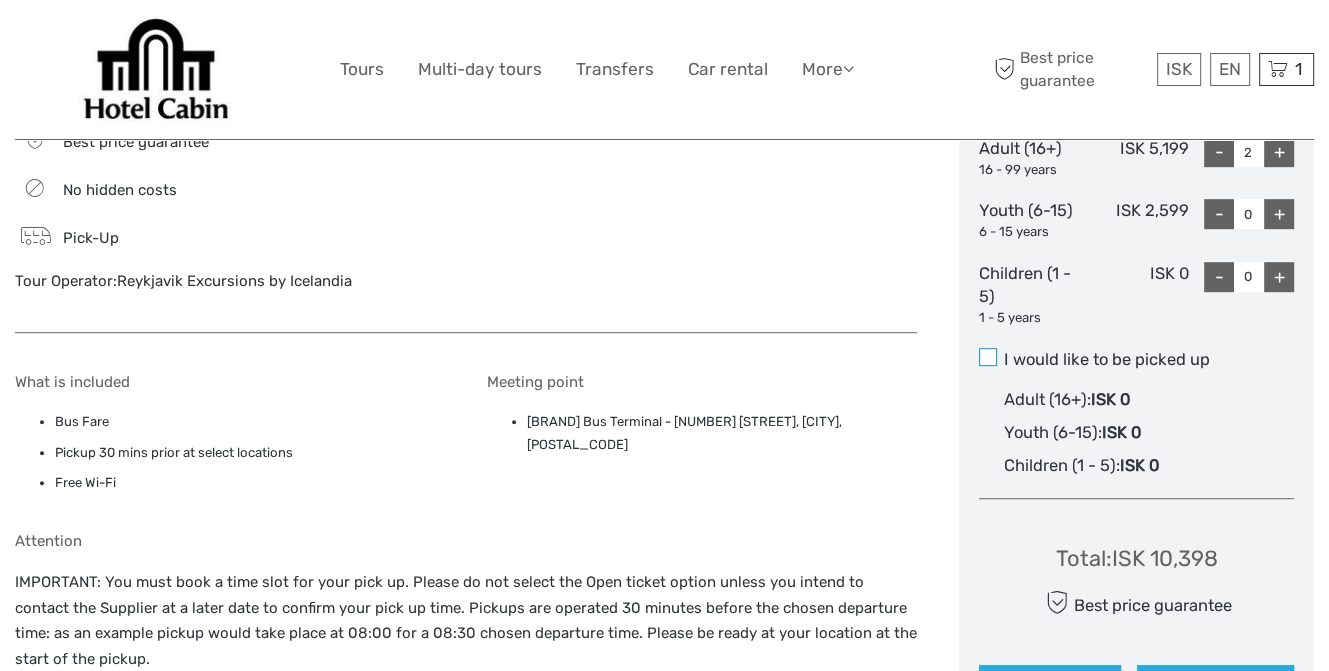 click at bounding box center (988, 357) 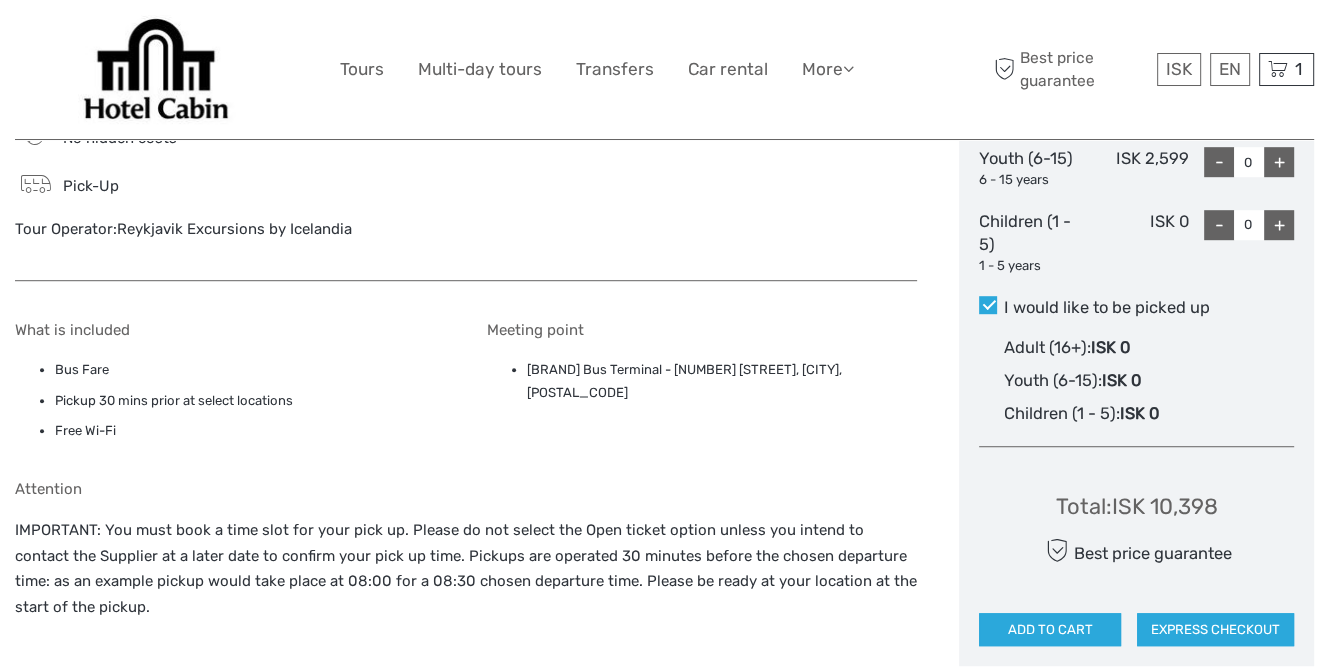 scroll, scrollTop: 1100, scrollLeft: 0, axis: vertical 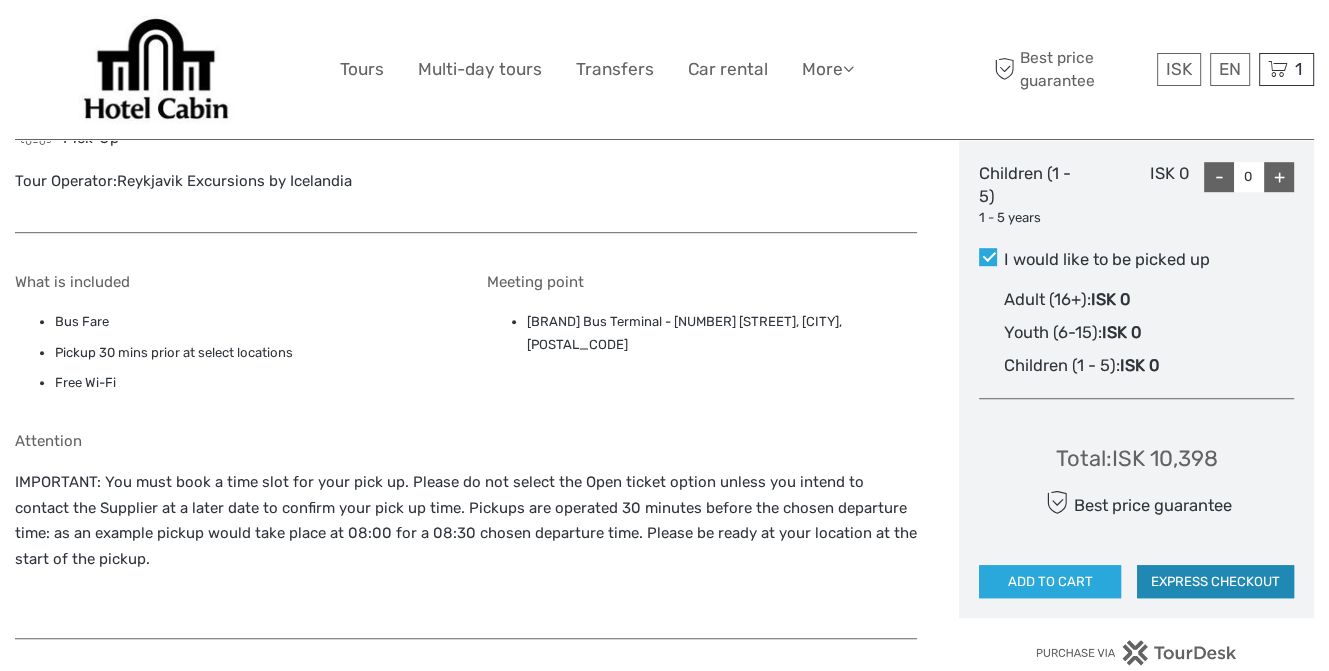 click on "EXPRESS CHECKOUT" at bounding box center [1215, 582] 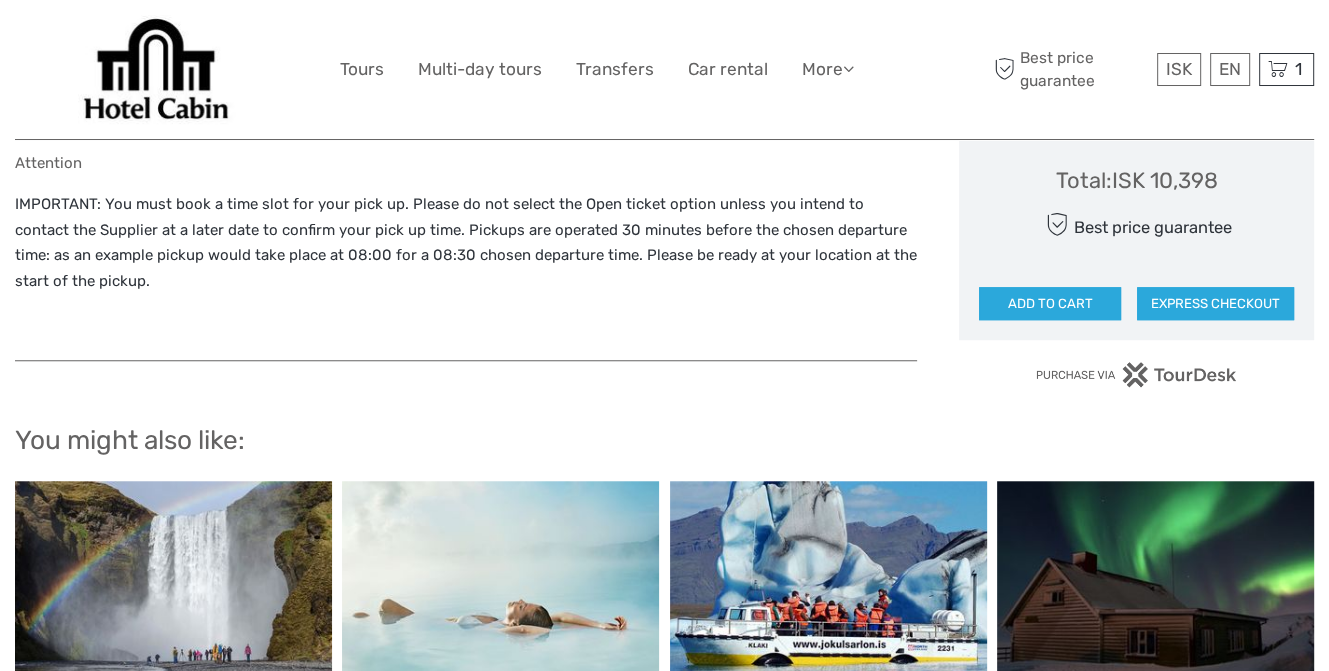 scroll, scrollTop: 1400, scrollLeft: 0, axis: vertical 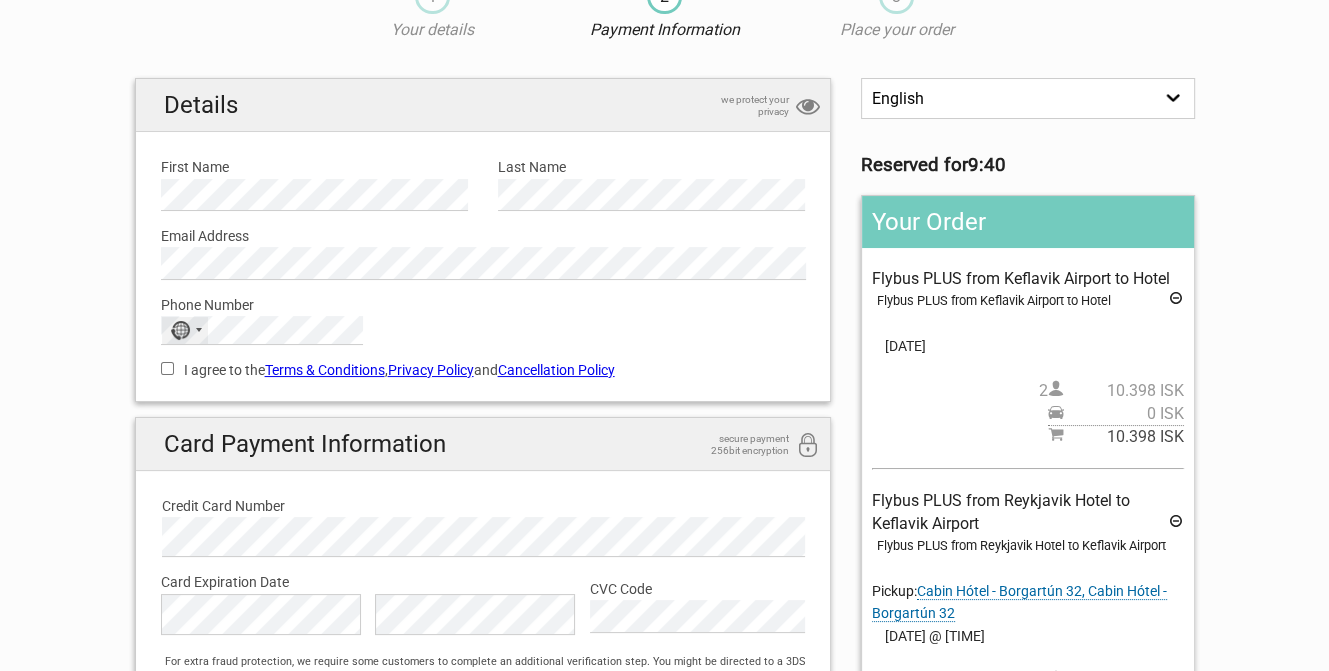 click on "No country selected" at bounding box center [185, 330] 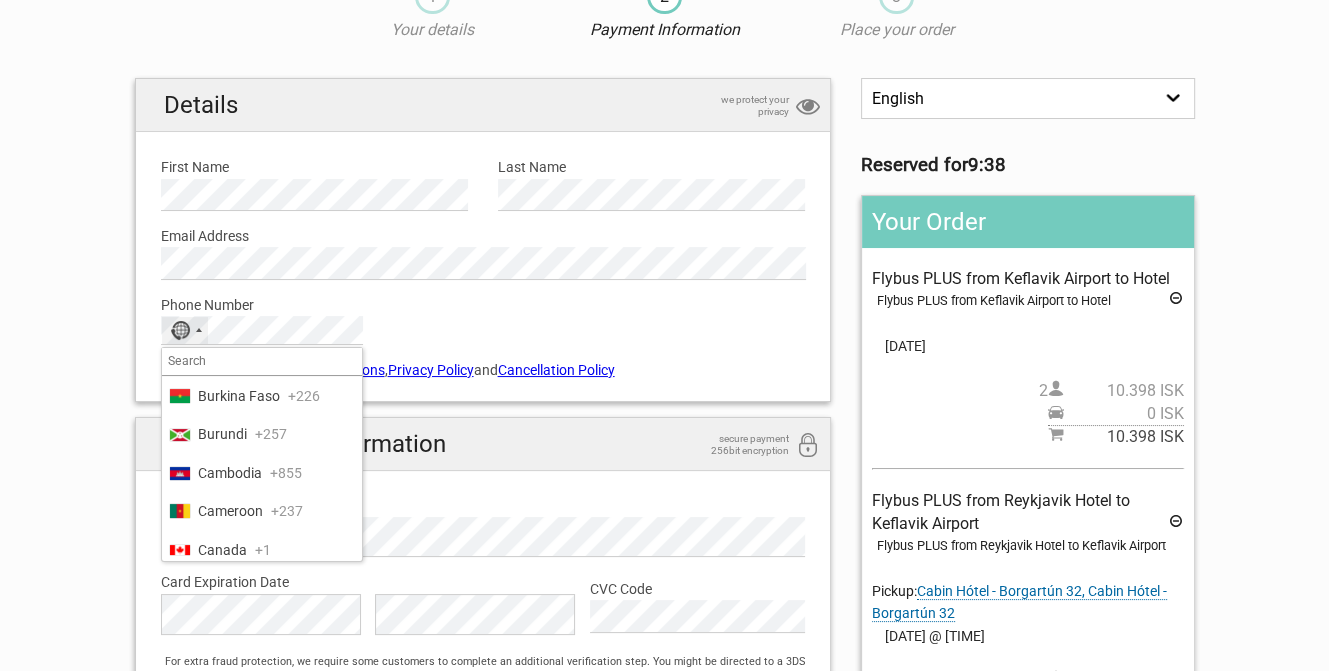 scroll, scrollTop: 1400, scrollLeft: 0, axis: vertical 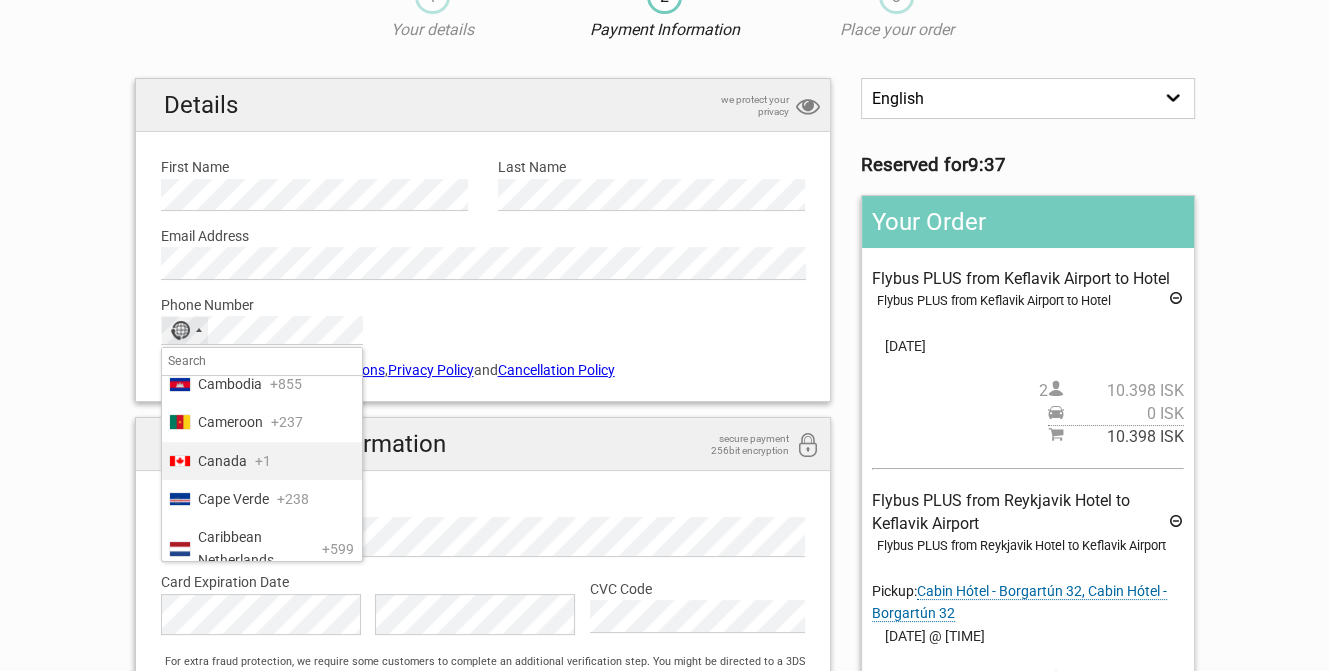 click on "Canada" at bounding box center (222, 461) 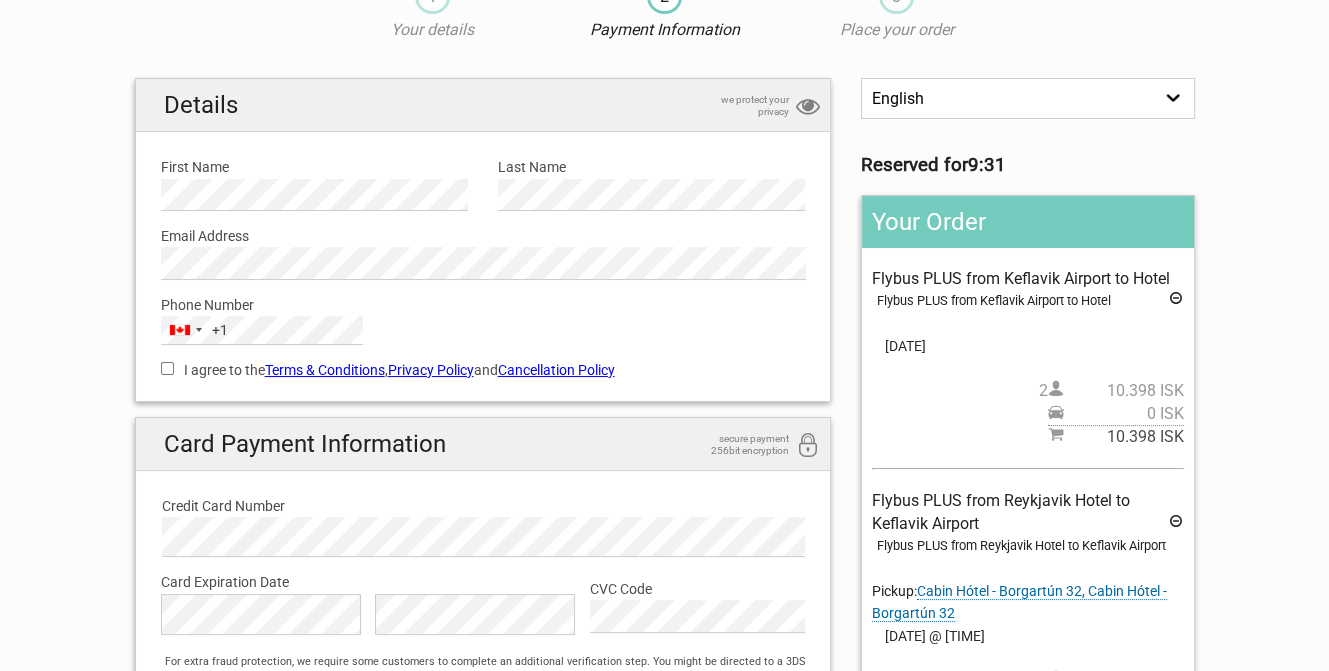 click on "I agree to the  Terms & Conditions ,  Privacy Policy  and  Cancellation Policy" at bounding box center [483, 370] 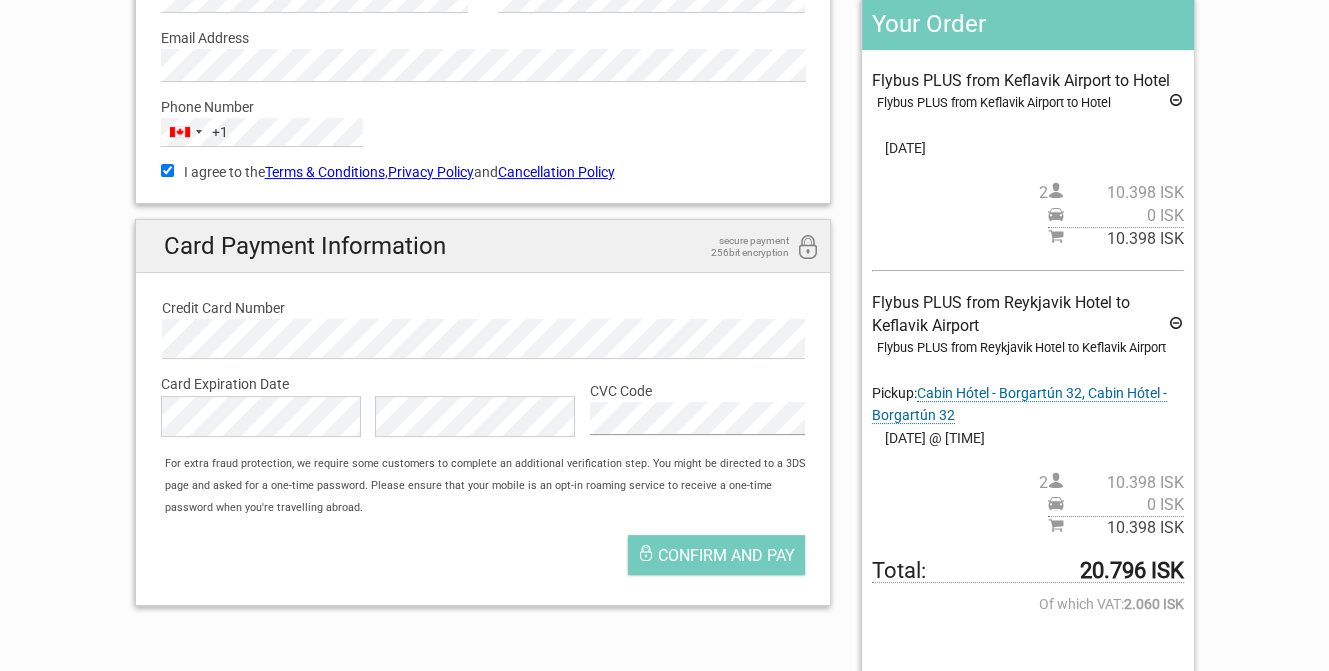 scroll, scrollTop: 300, scrollLeft: 0, axis: vertical 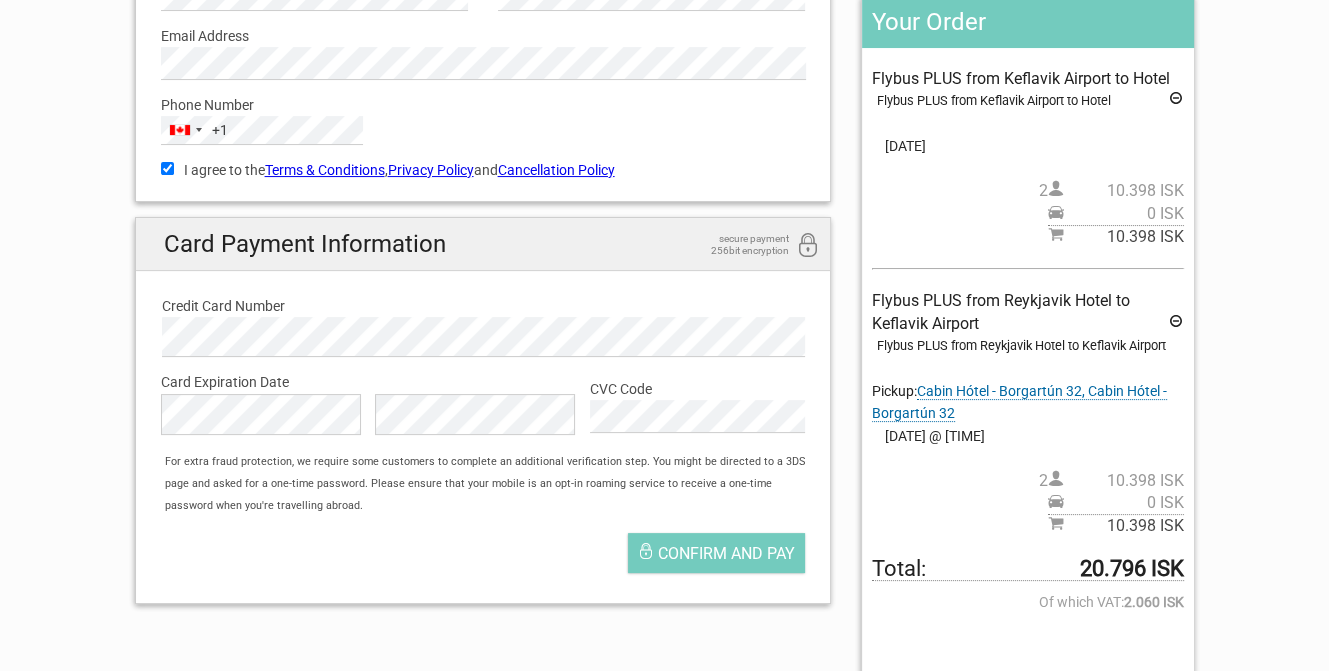 click on "Confirm and pay" at bounding box center [483, 558] 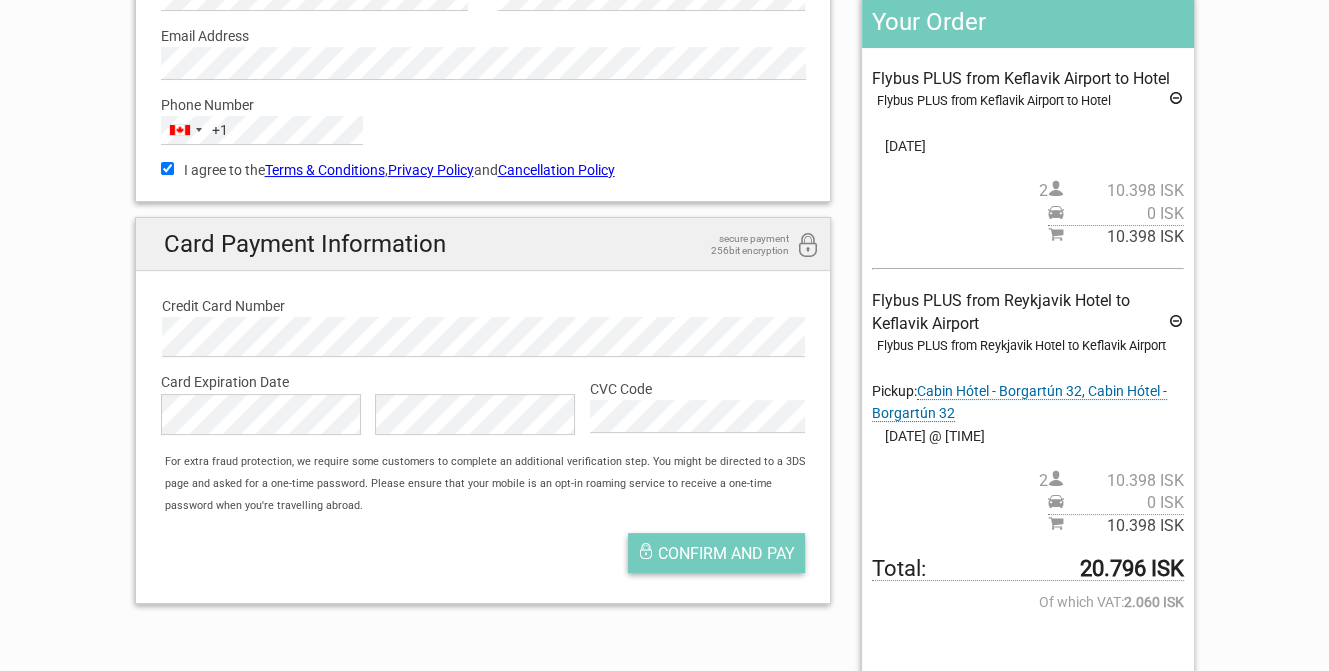 click on "Confirm and pay" at bounding box center [726, 553] 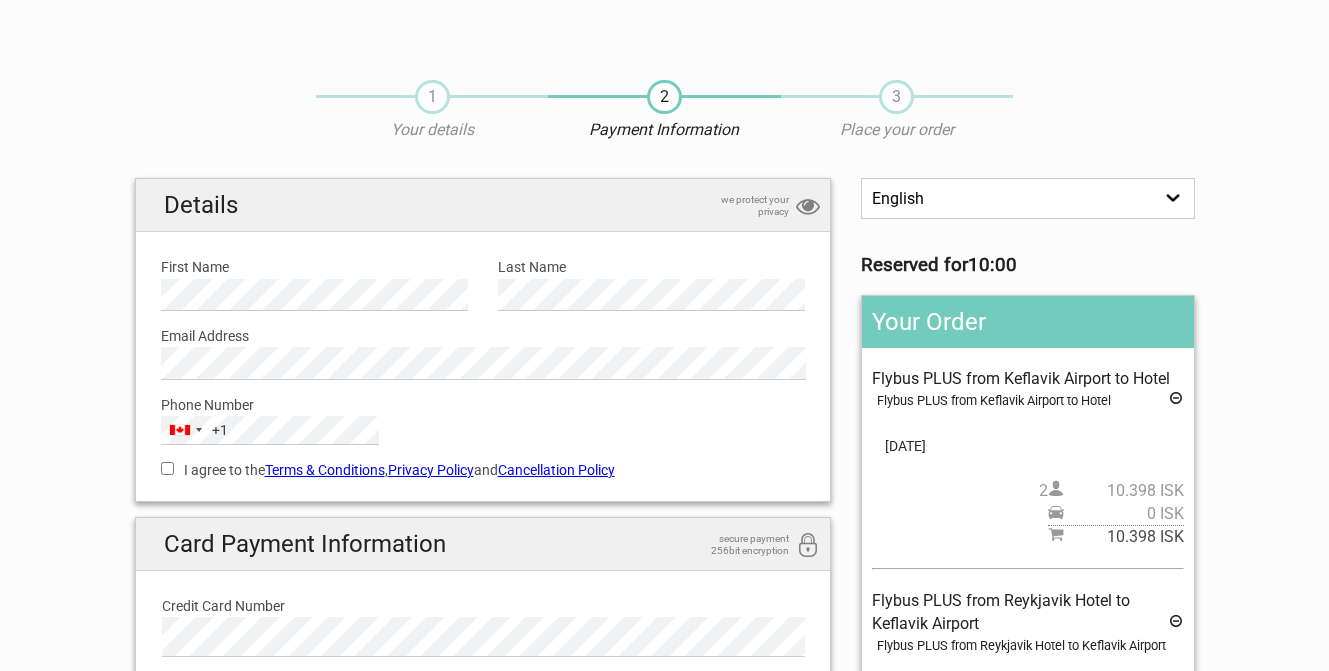 scroll, scrollTop: 0, scrollLeft: 0, axis: both 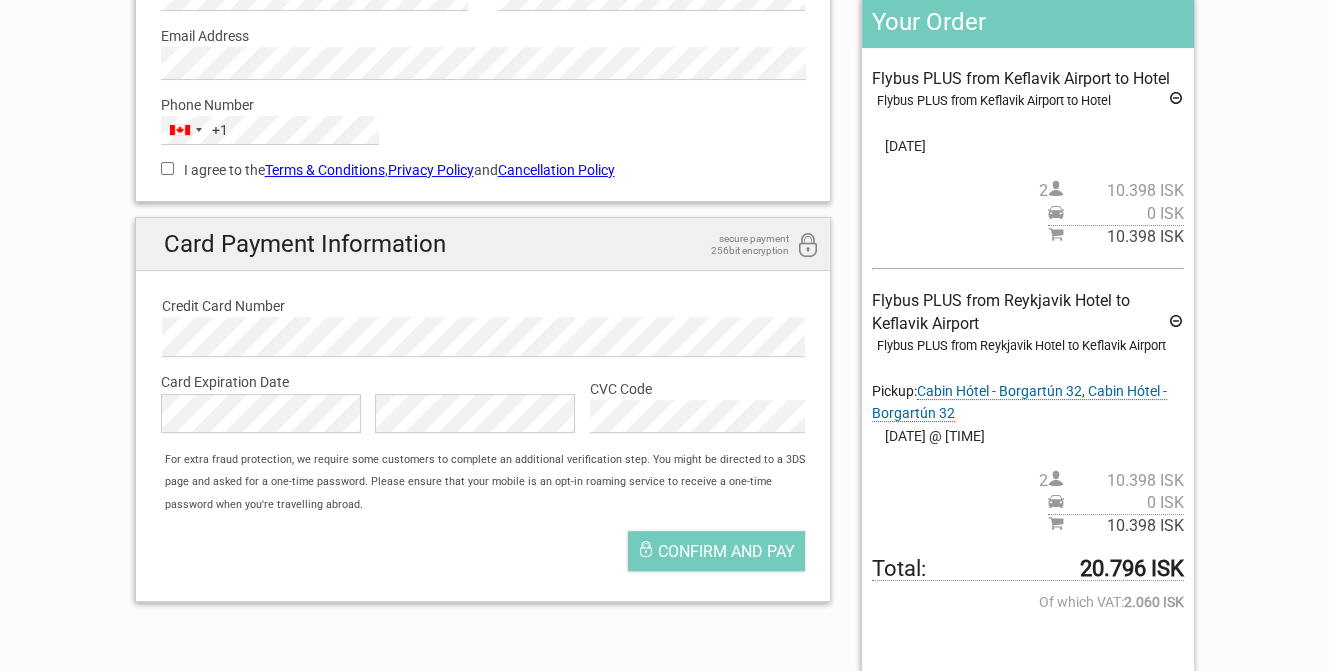 click on "I agree to the  Terms & Conditions ,  Privacy Policy  and  Cancellation Policy" at bounding box center (167, 168) 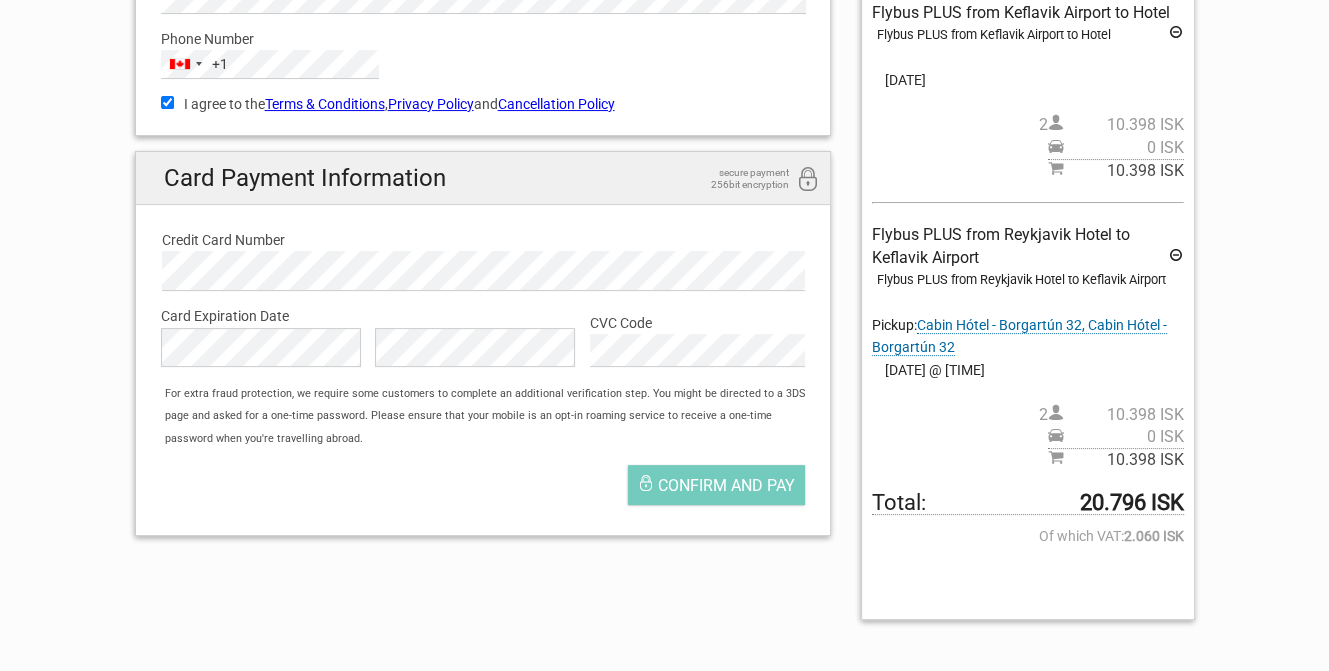 scroll, scrollTop: 400, scrollLeft: 0, axis: vertical 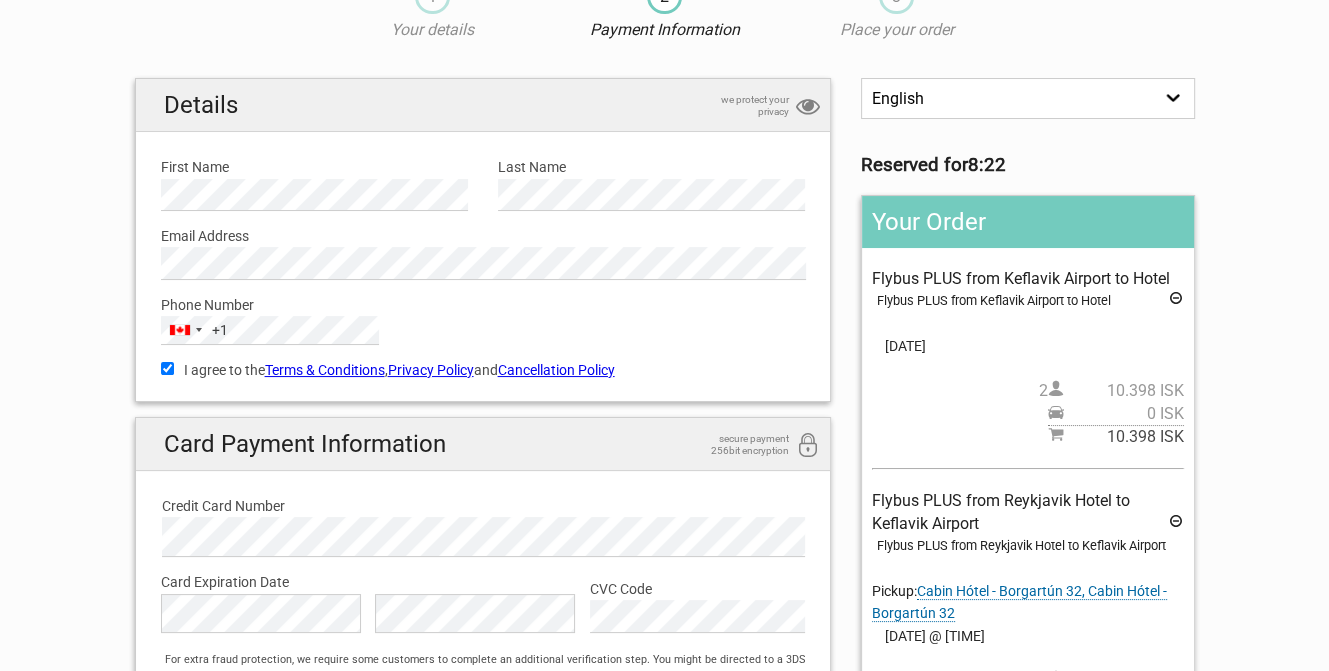 click on "I agree to the  Terms & Conditions ,  Privacy Policy  and  Cancellation Policy" at bounding box center (167, 368) 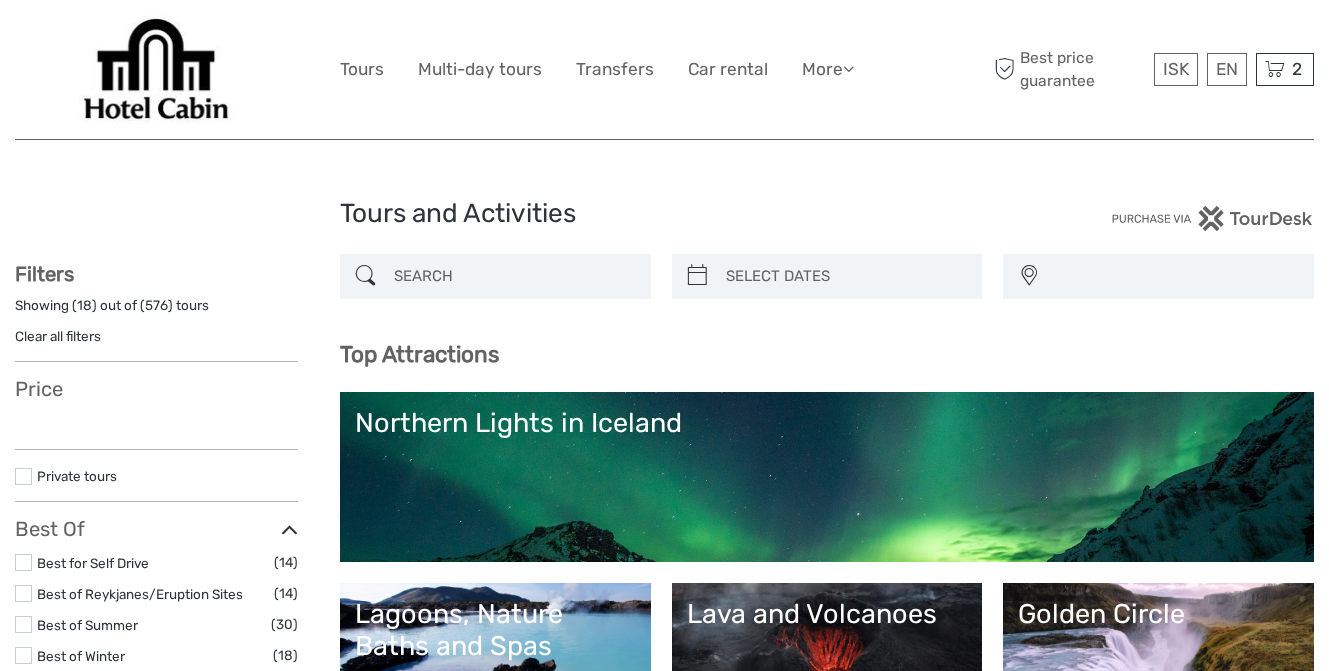 select 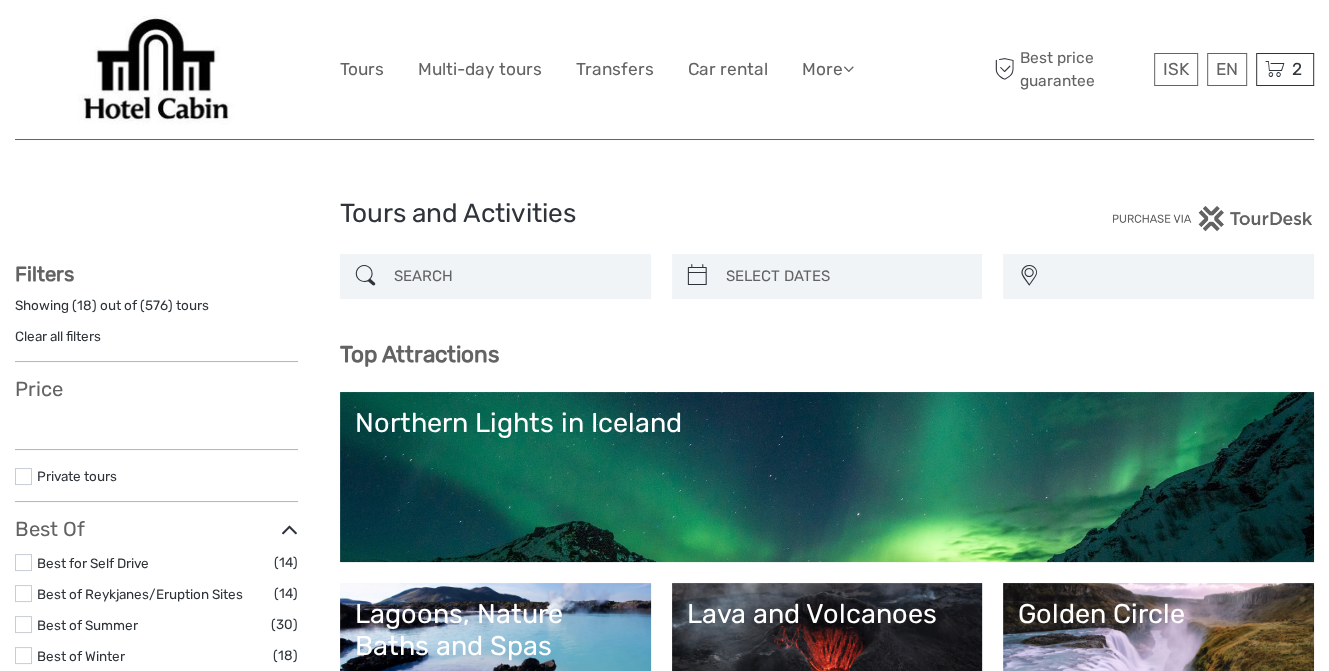 select 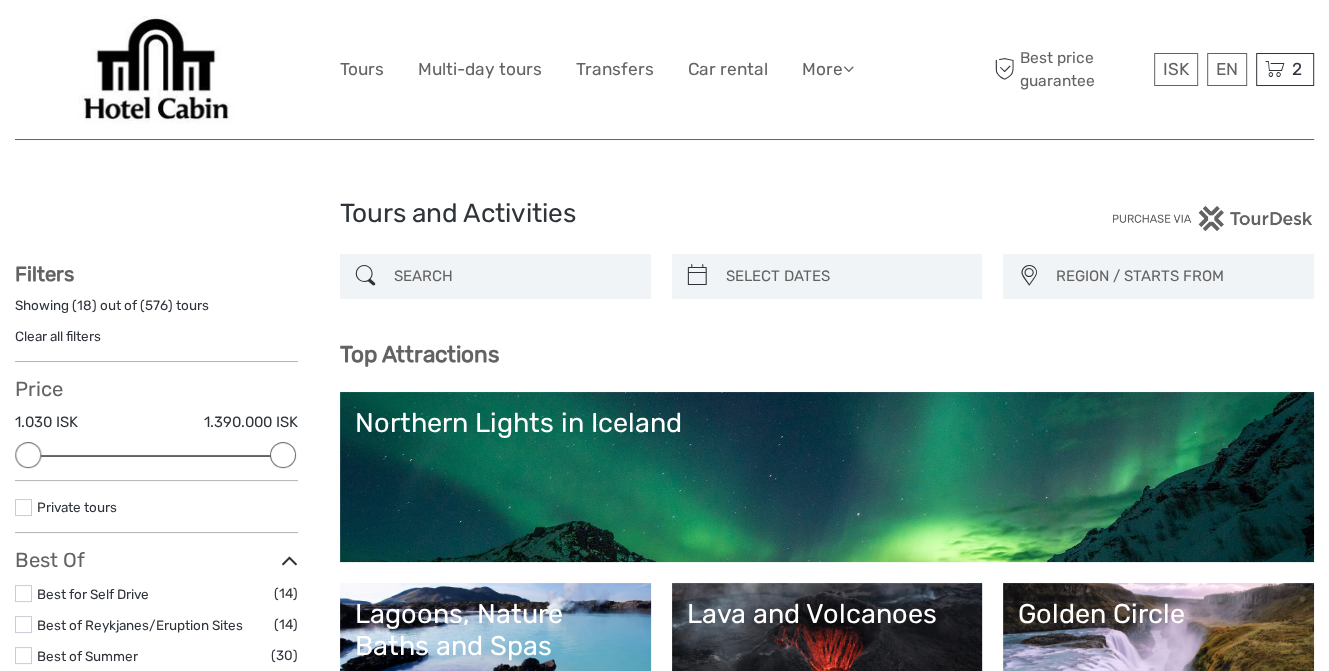 scroll, scrollTop: 0, scrollLeft: 0, axis: both 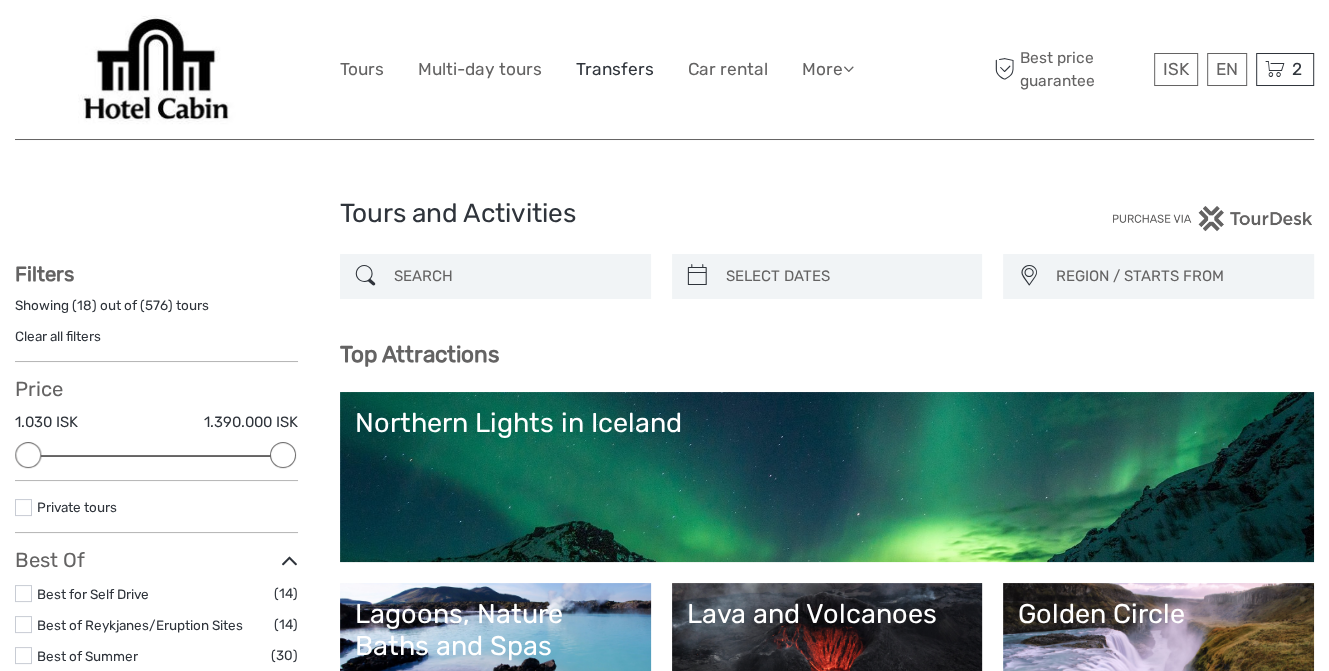 click on "Transfers" at bounding box center (615, 69) 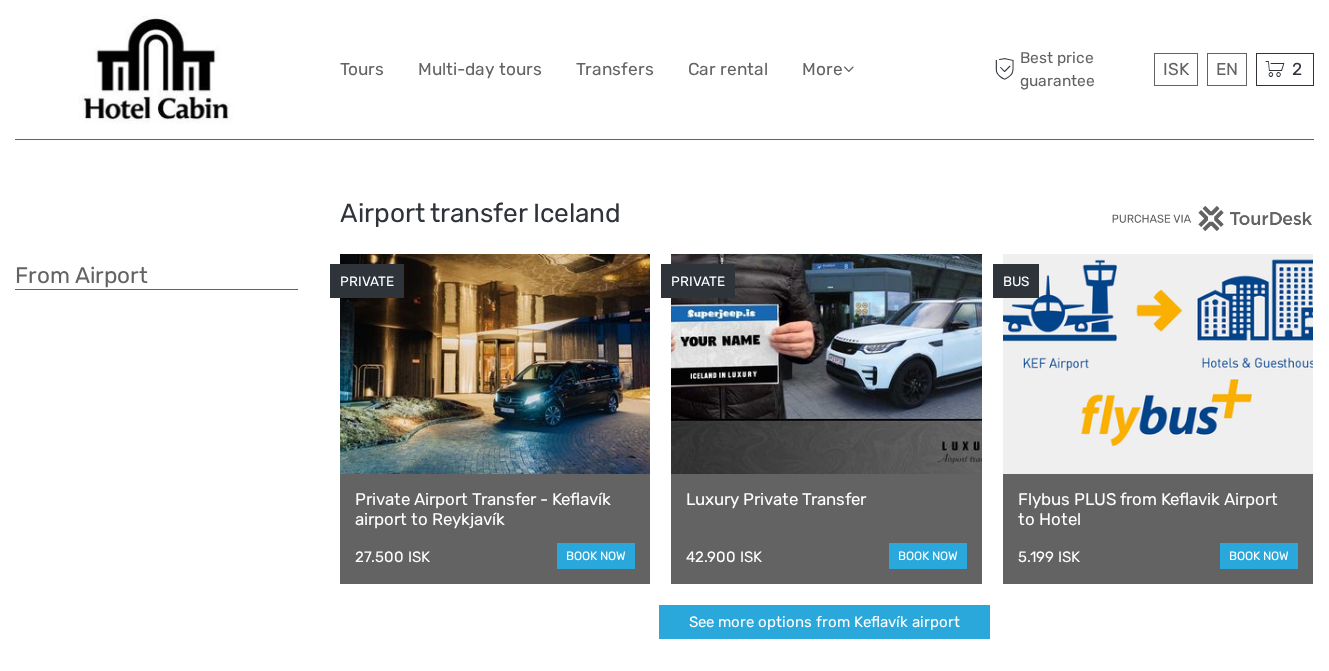 scroll, scrollTop: 0, scrollLeft: 0, axis: both 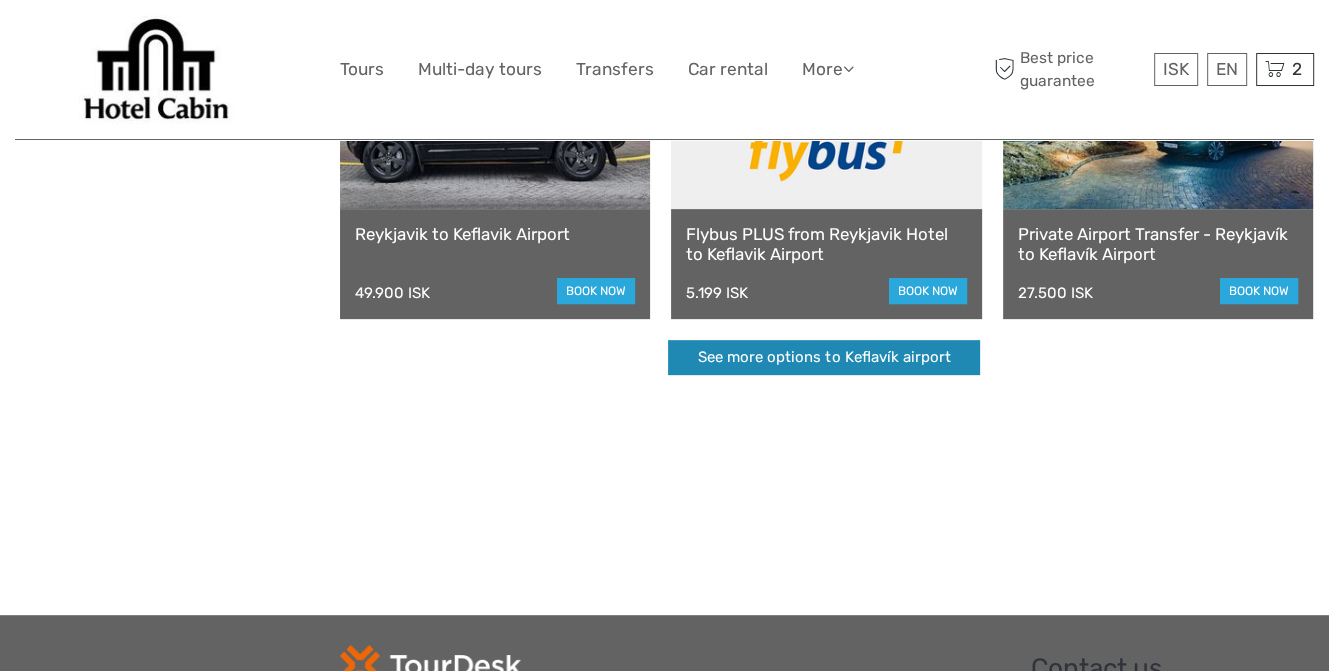 click on "See more options to Keflavík airport" at bounding box center (824, 357) 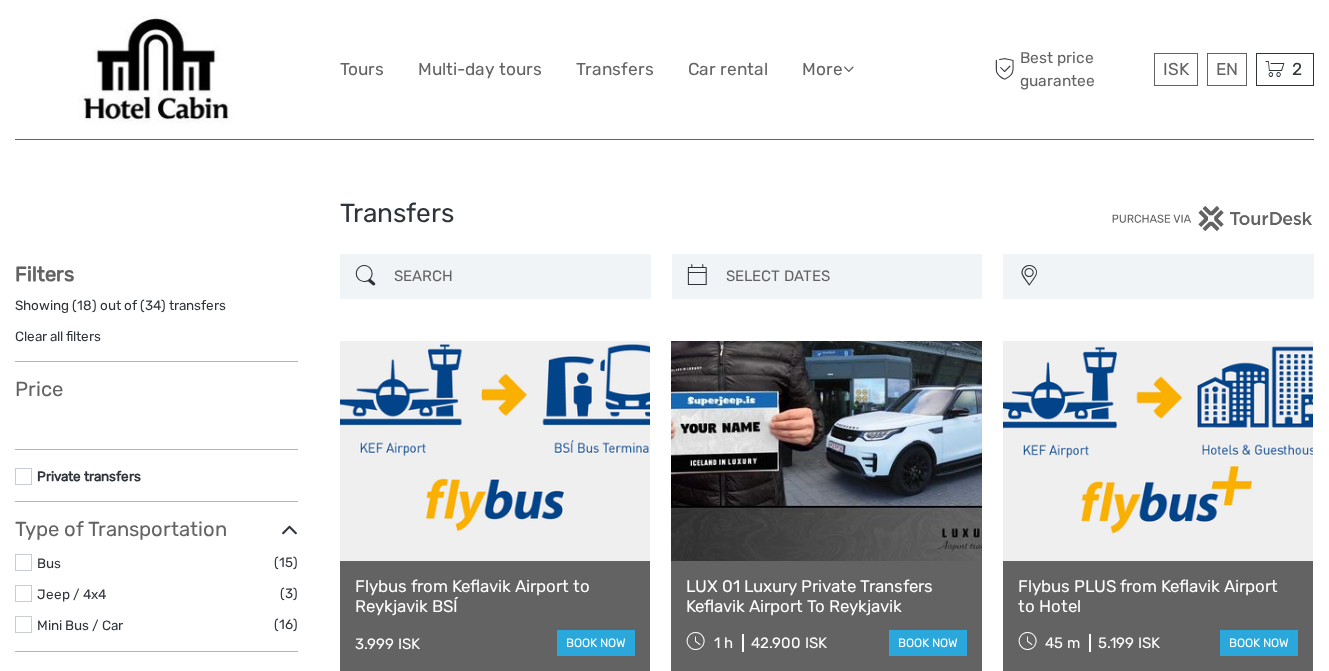 select 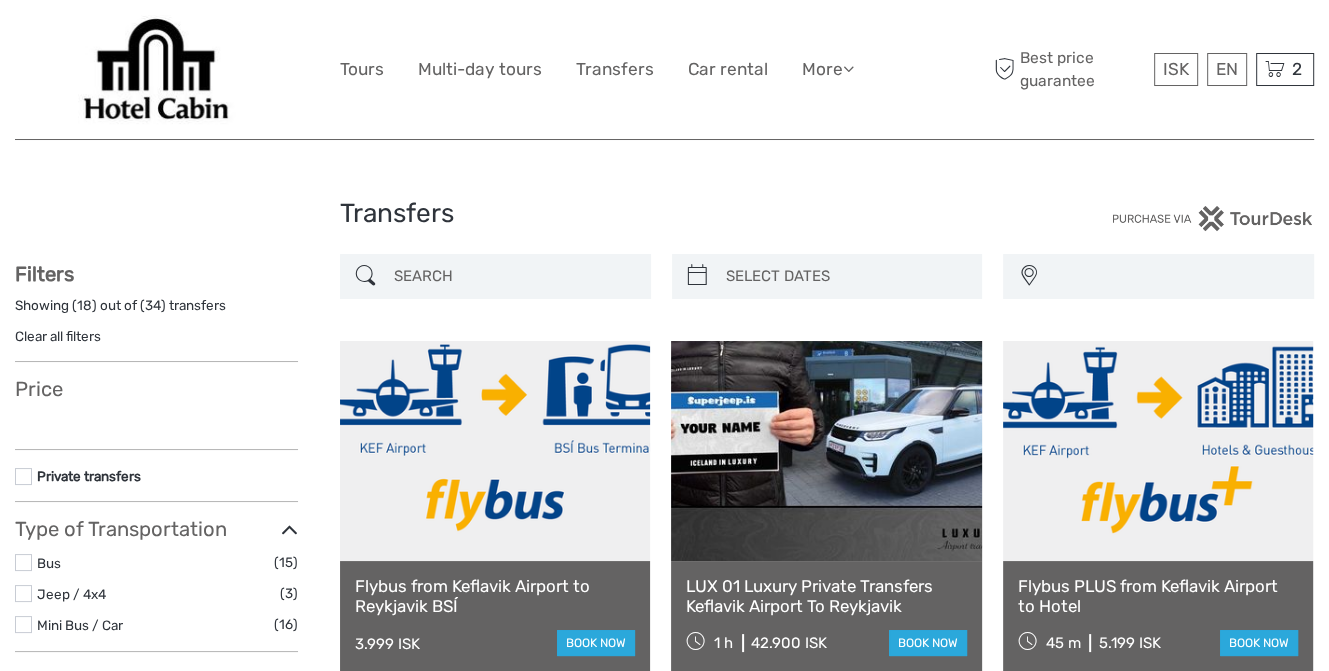 select 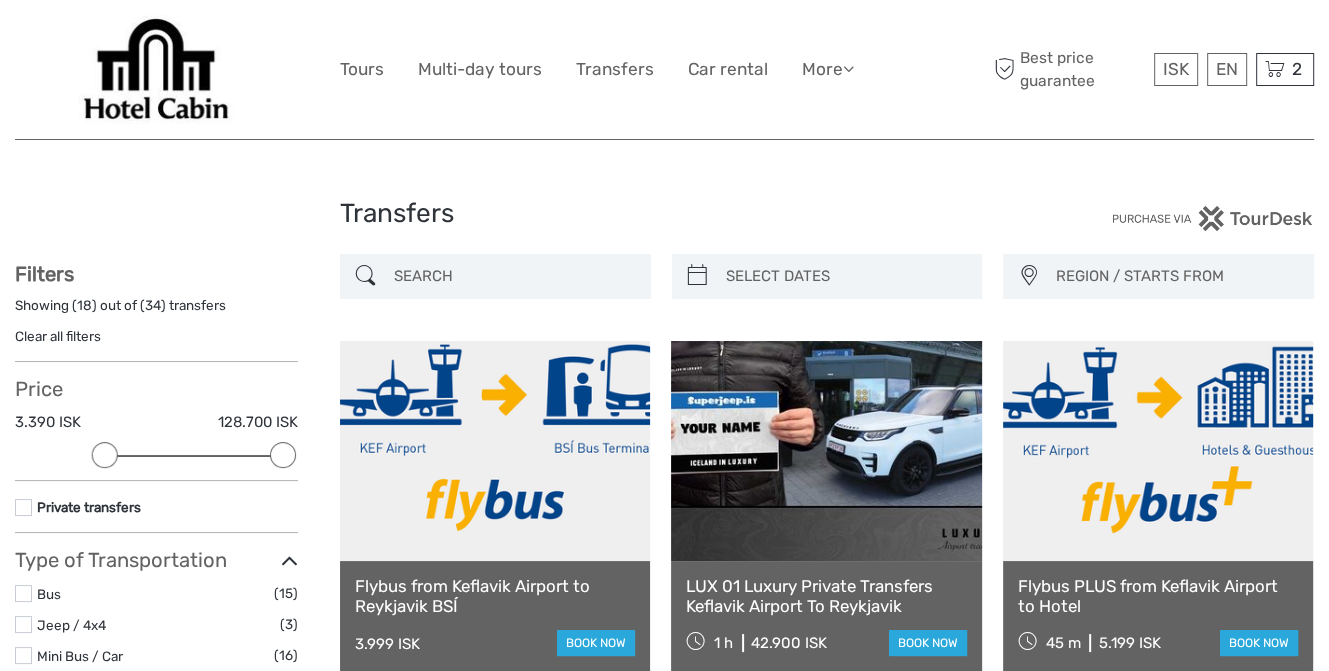 scroll, scrollTop: 0, scrollLeft: 0, axis: both 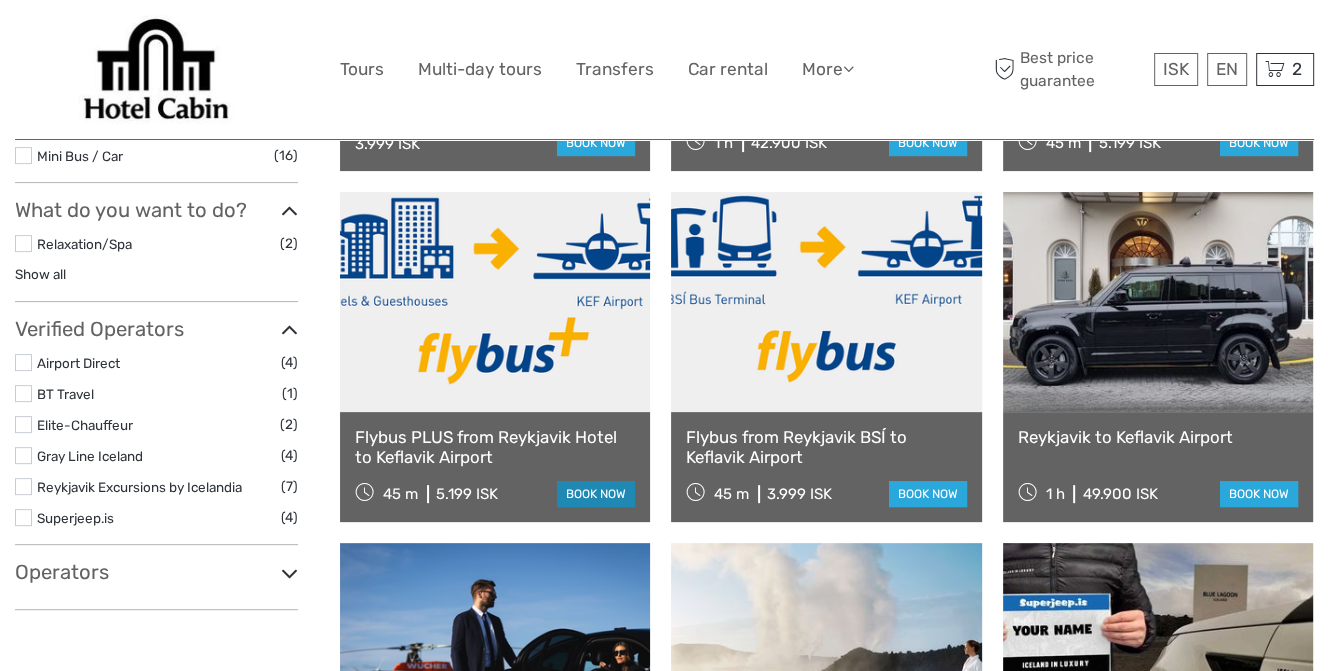 click on "book now" at bounding box center (596, 494) 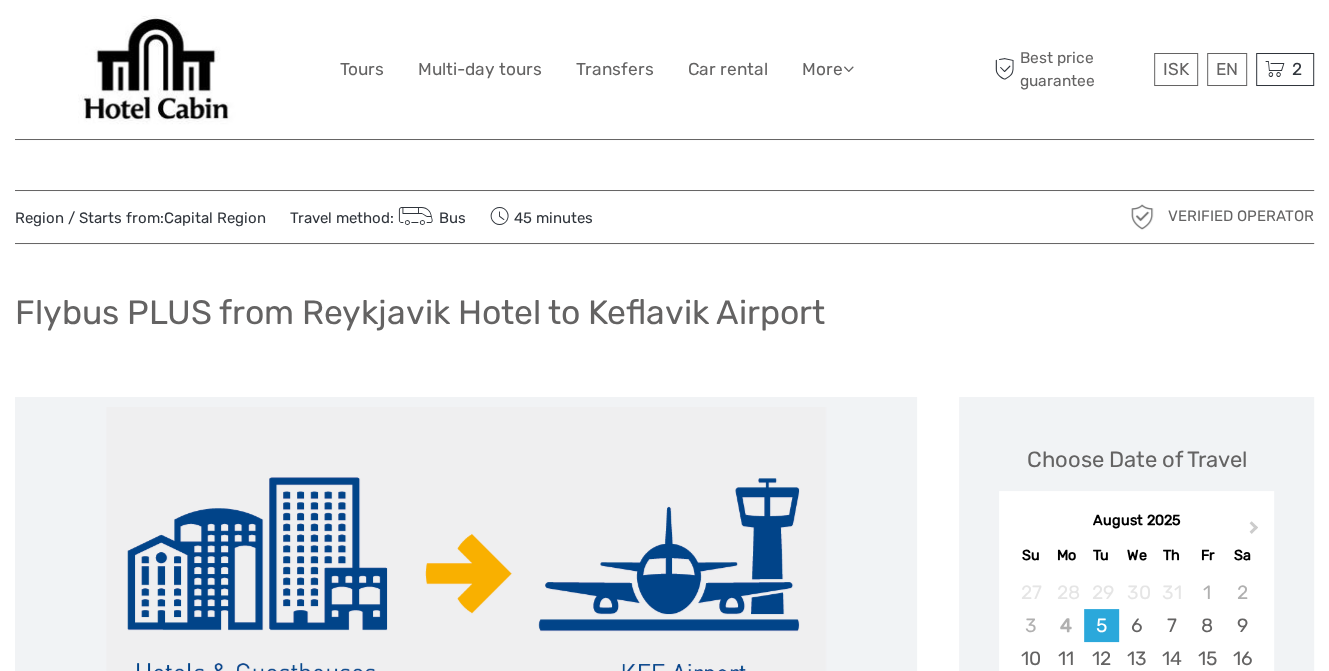 scroll, scrollTop: 300, scrollLeft: 0, axis: vertical 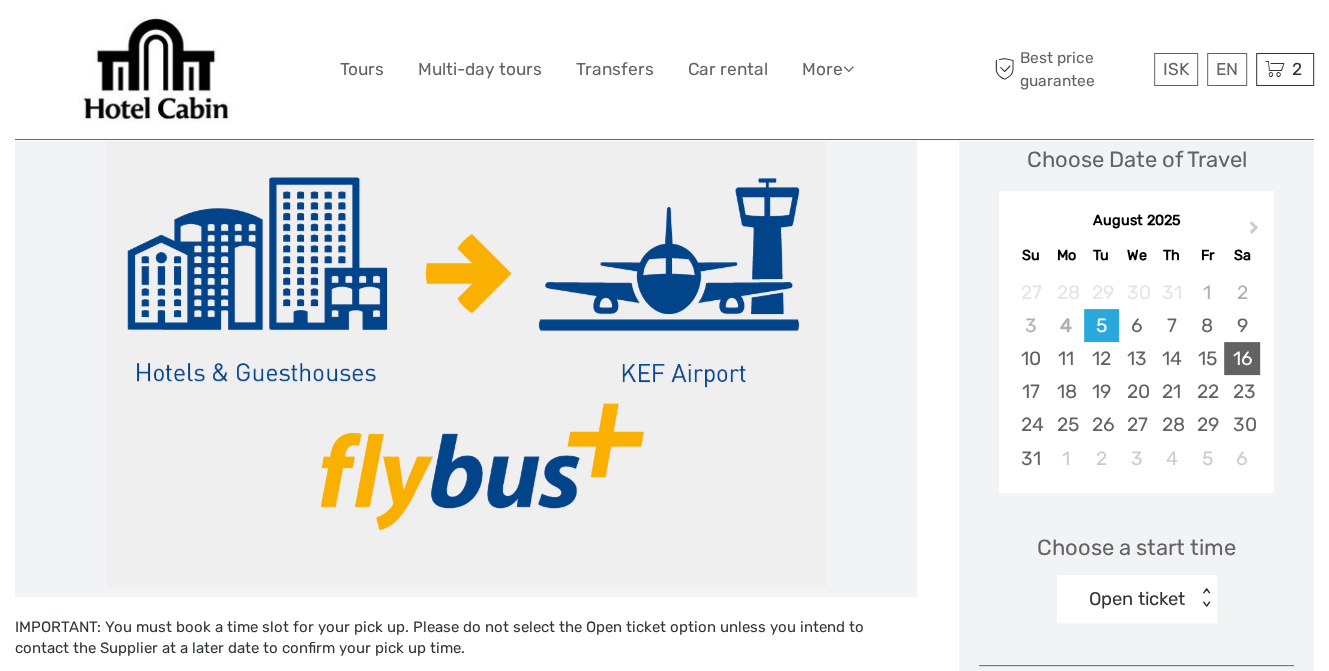 click on "16" at bounding box center (1241, 358) 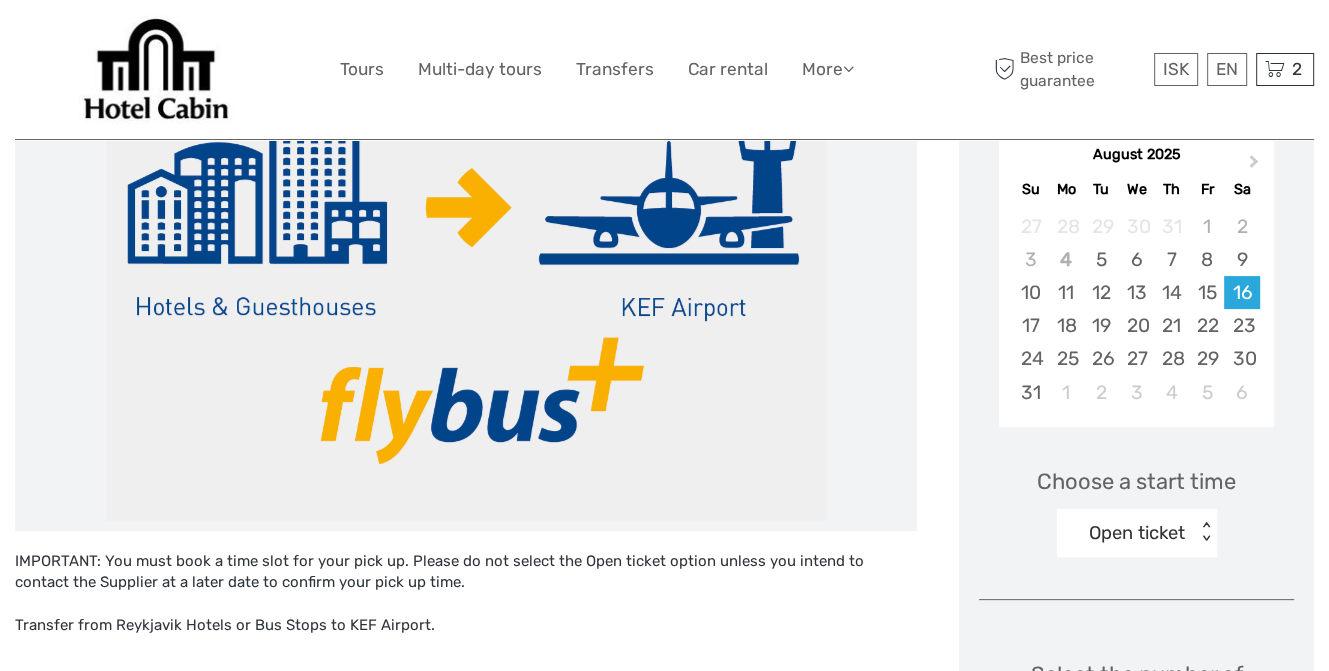 scroll, scrollTop: 400, scrollLeft: 0, axis: vertical 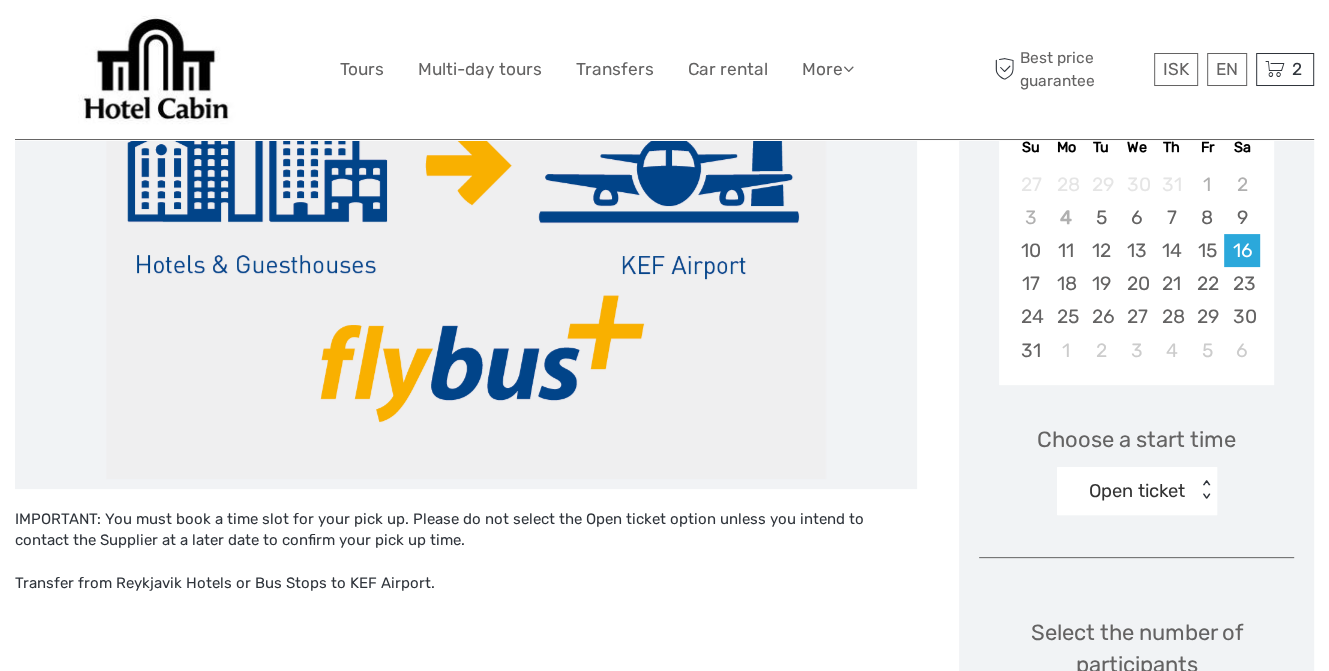 click on "Open ticket < >" at bounding box center (1137, 491) 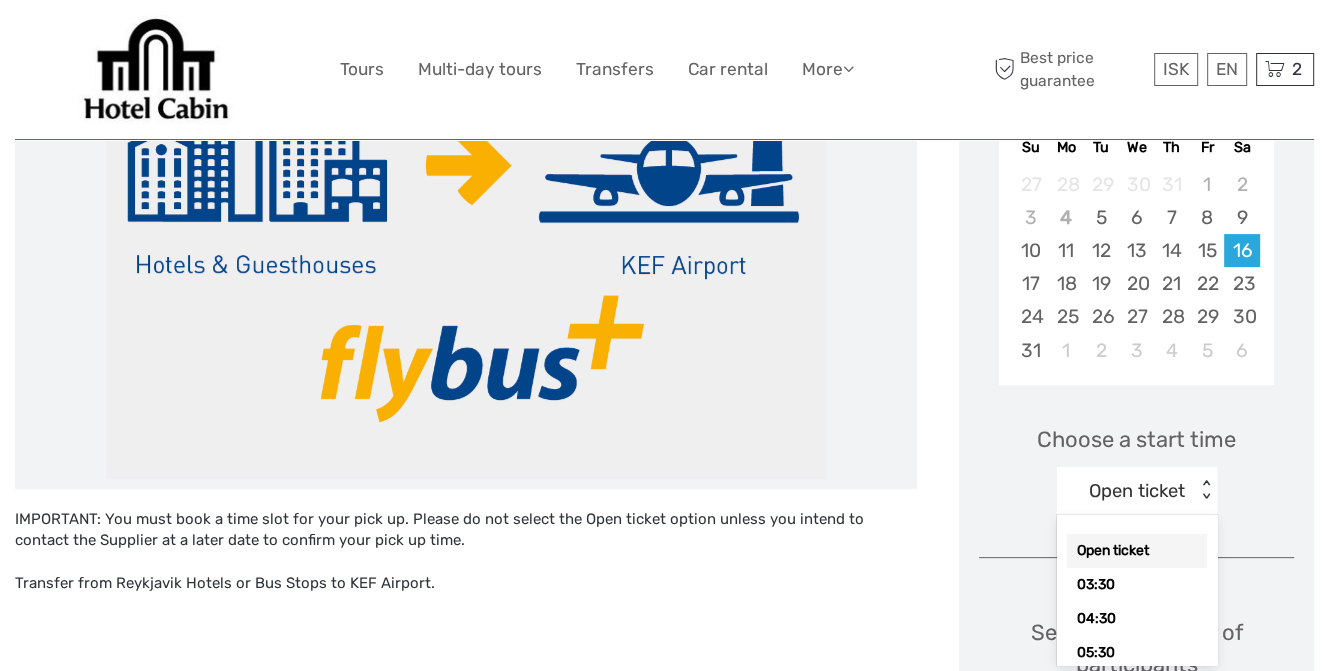 scroll, scrollTop: 409, scrollLeft: 0, axis: vertical 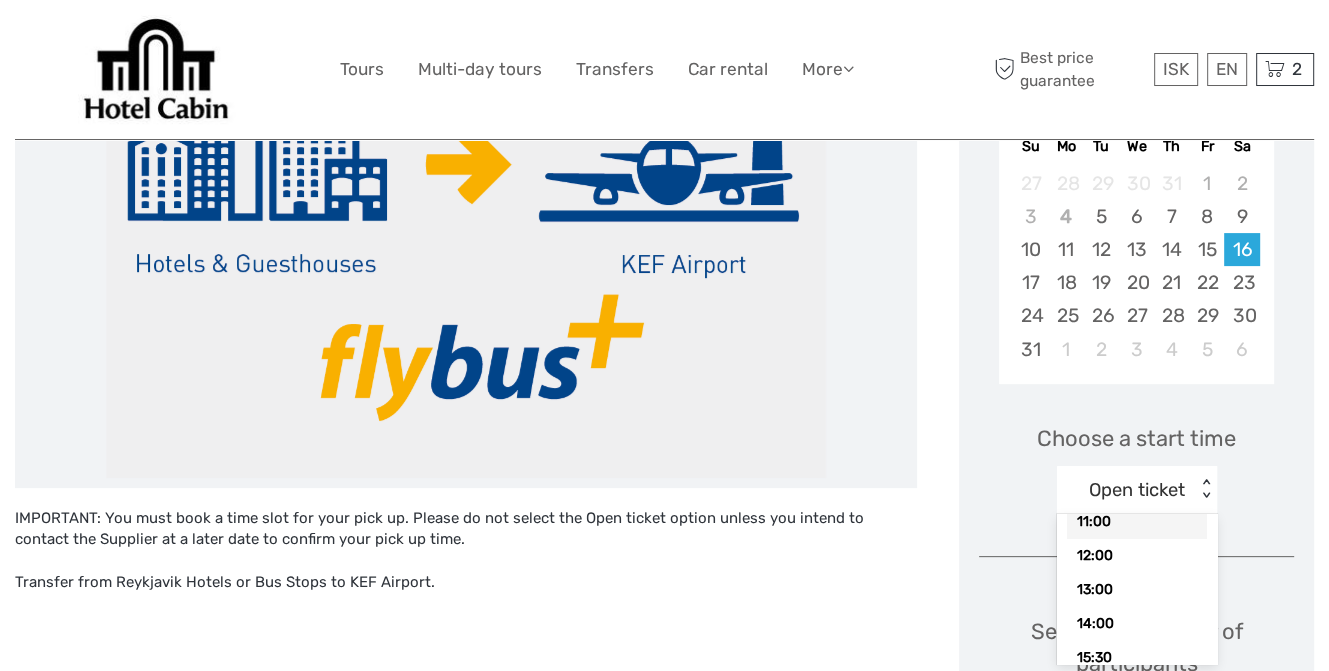 click on "11:00" at bounding box center [1137, 522] 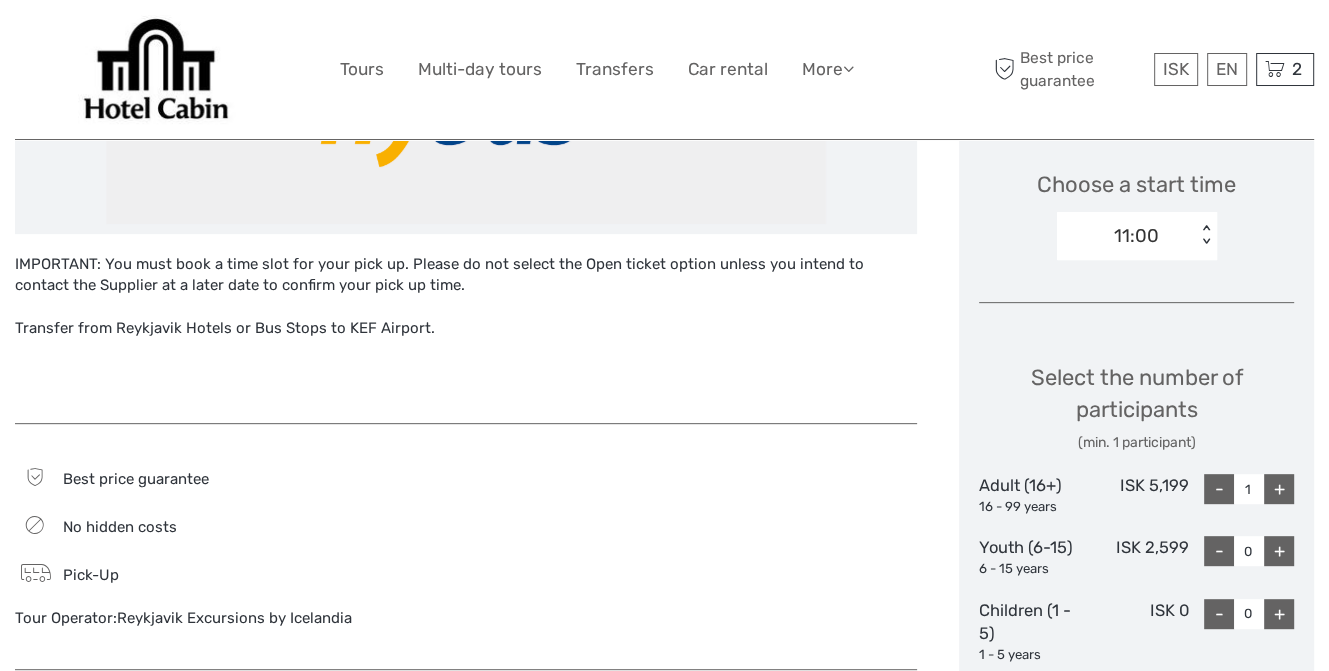 scroll, scrollTop: 709, scrollLeft: 0, axis: vertical 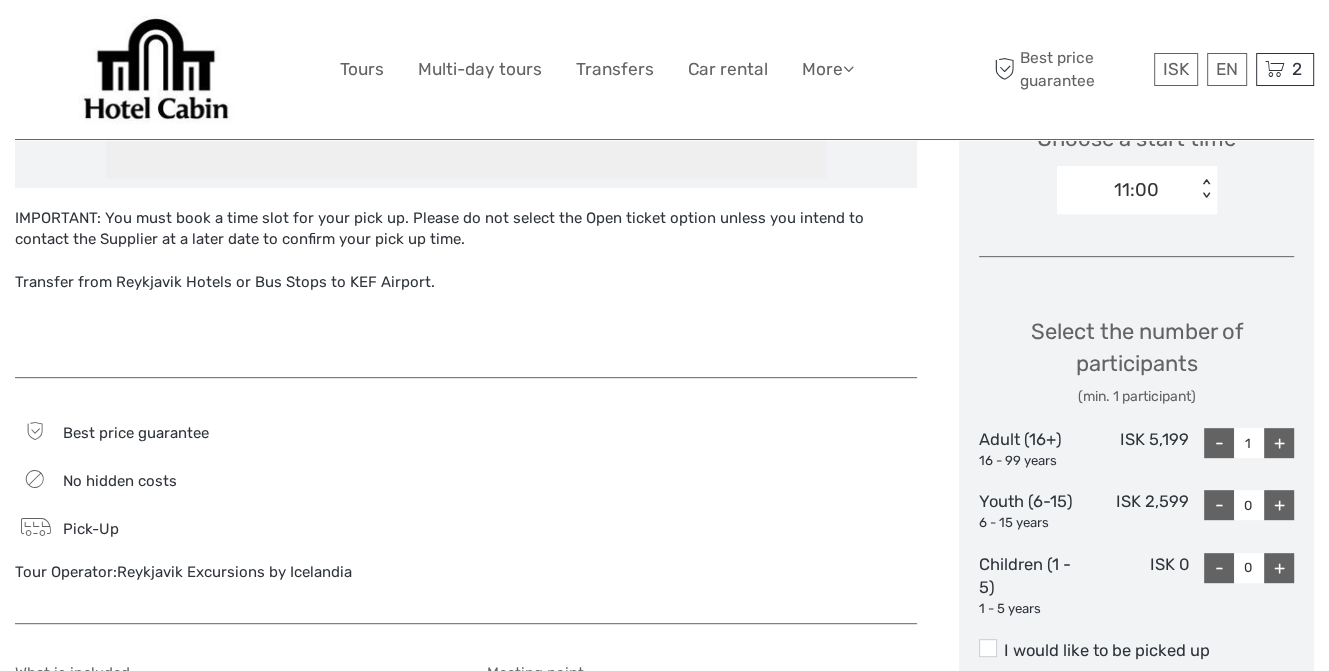 click on "+" at bounding box center (1279, 443) 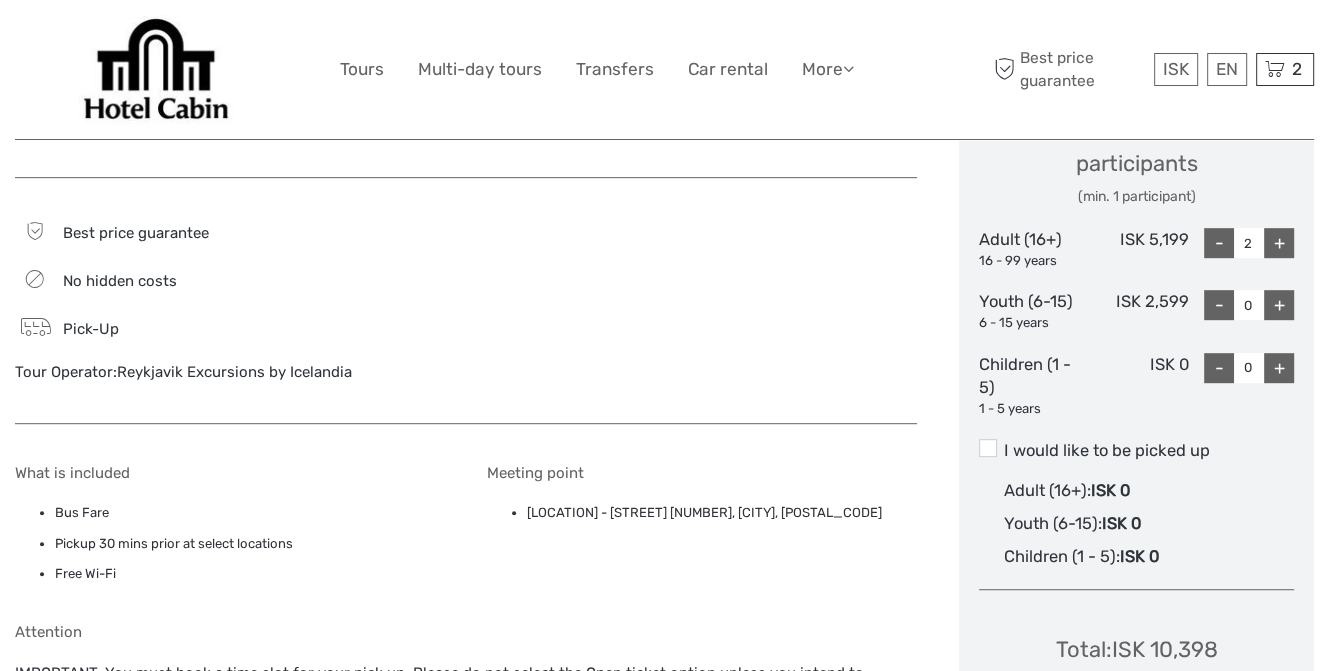 scroll, scrollTop: 1009, scrollLeft: 0, axis: vertical 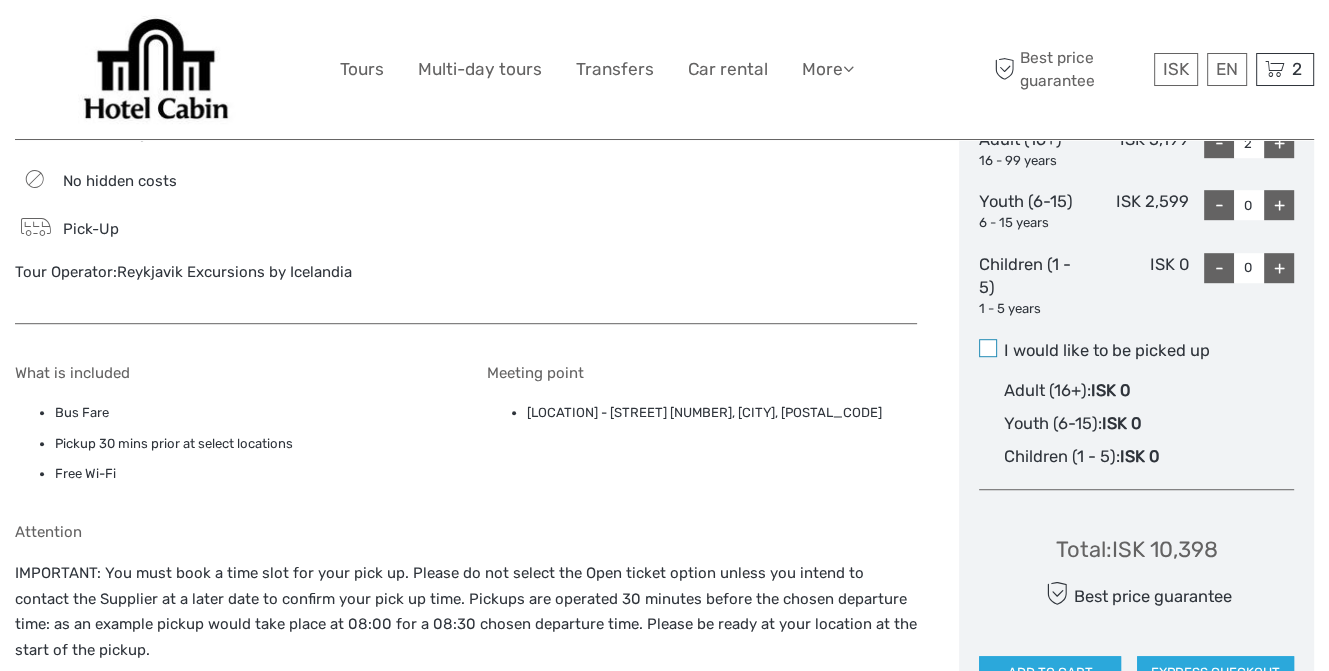click at bounding box center (988, 348) 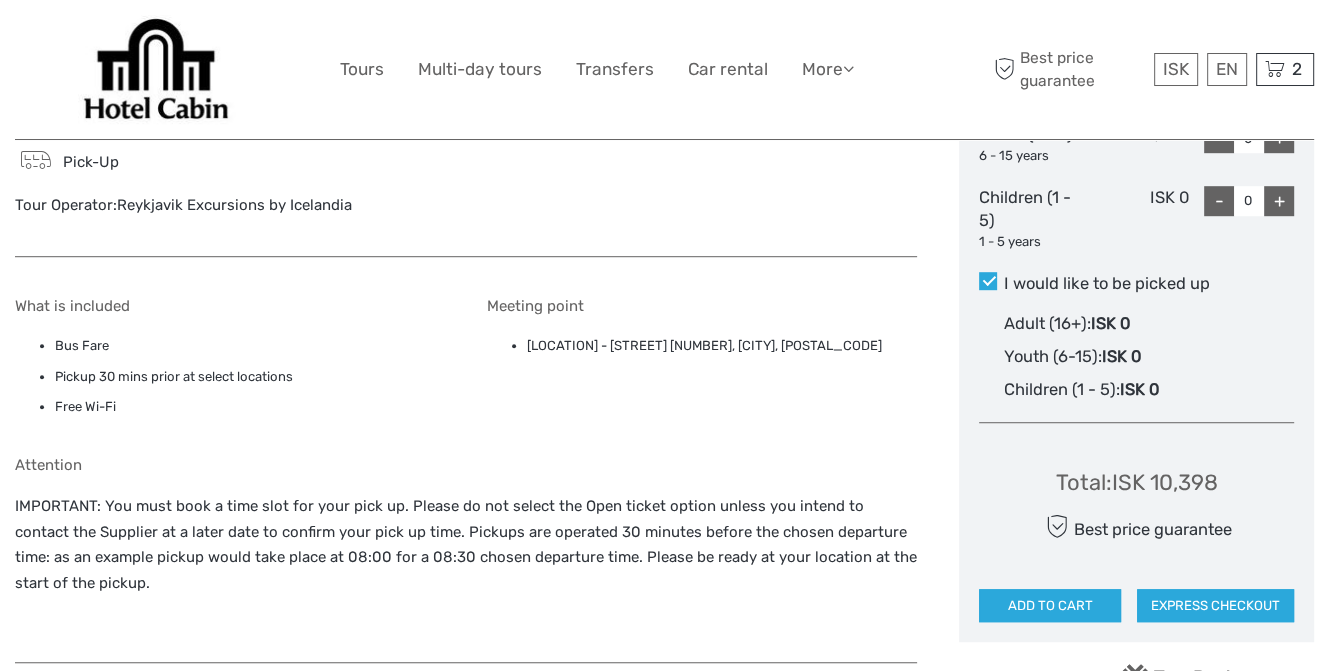 scroll, scrollTop: 1109, scrollLeft: 0, axis: vertical 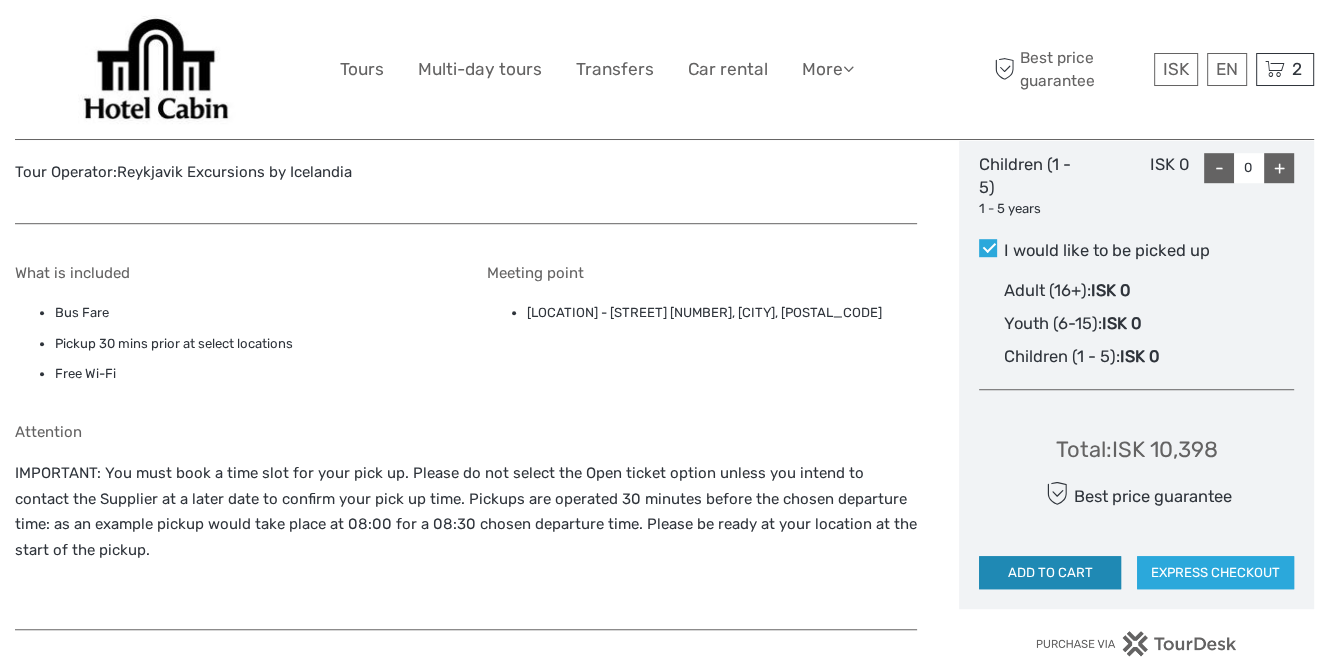 click on "ADD TO CART" at bounding box center (1050, 573) 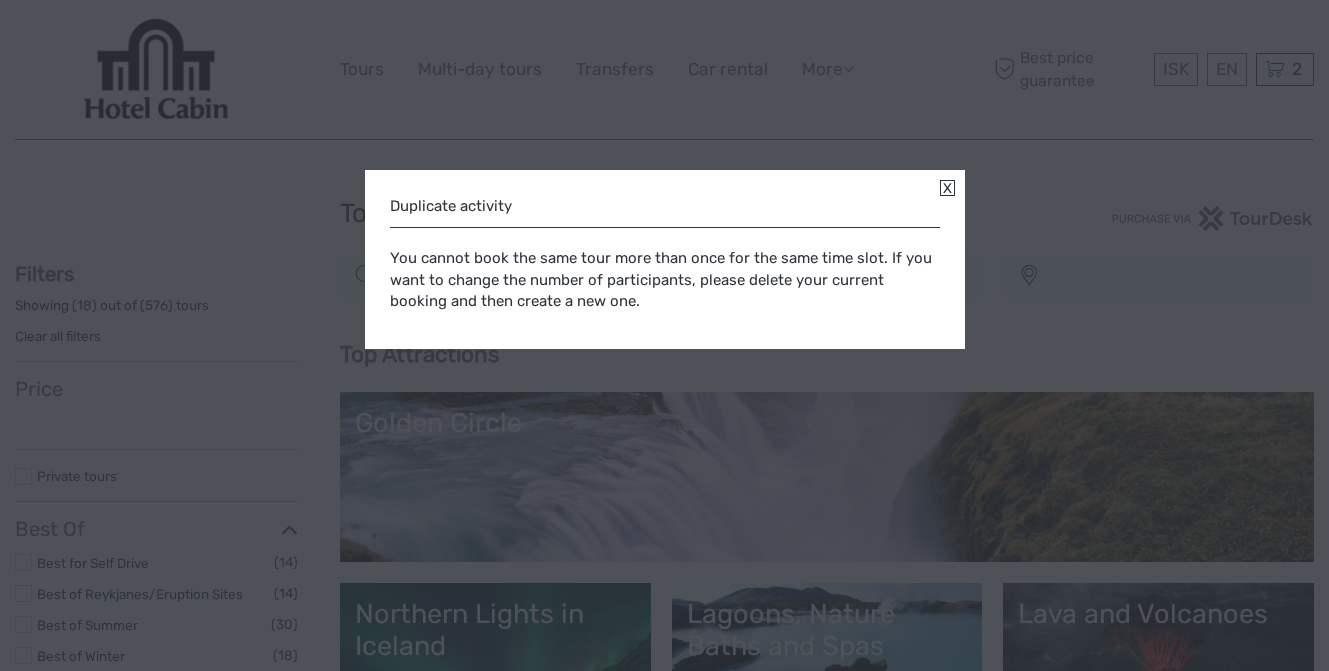select 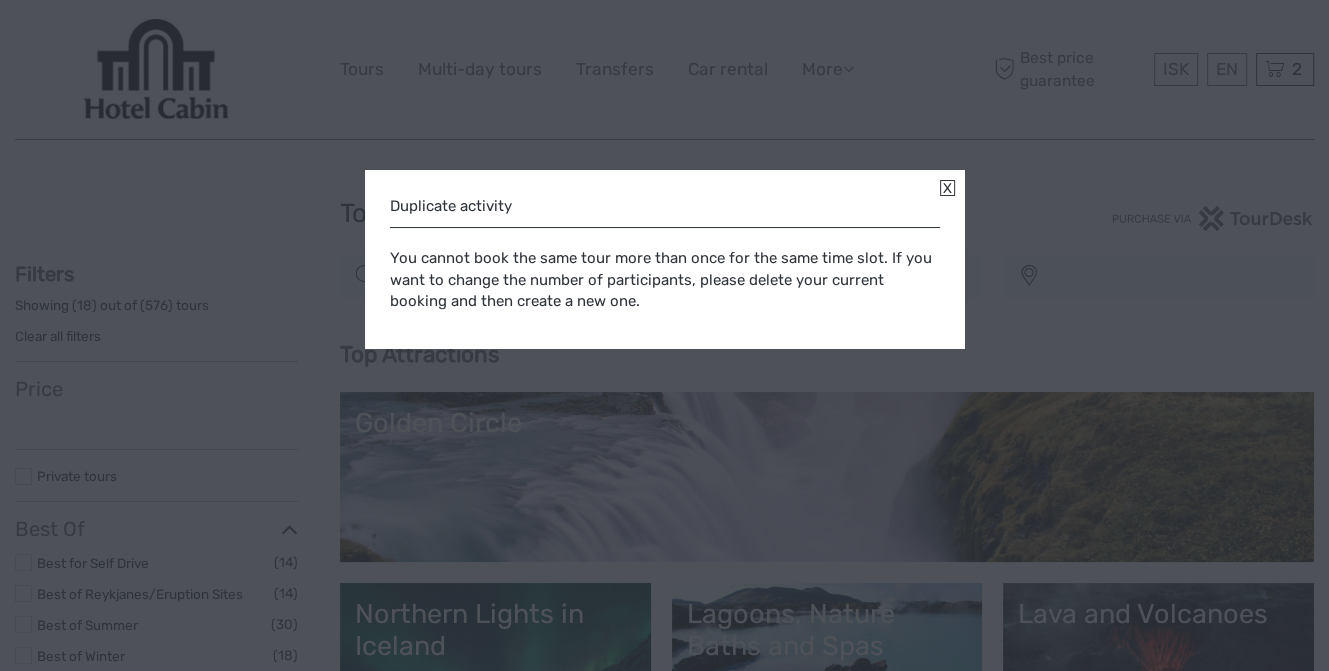 select 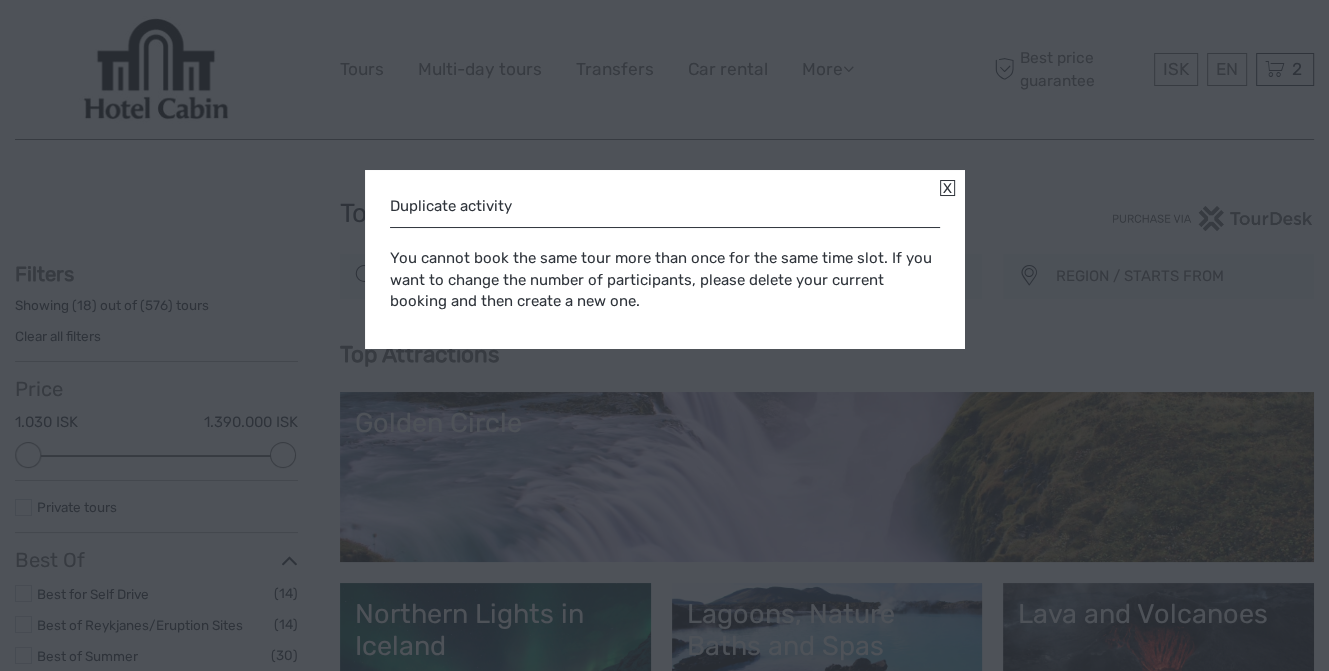 scroll, scrollTop: 0, scrollLeft: 0, axis: both 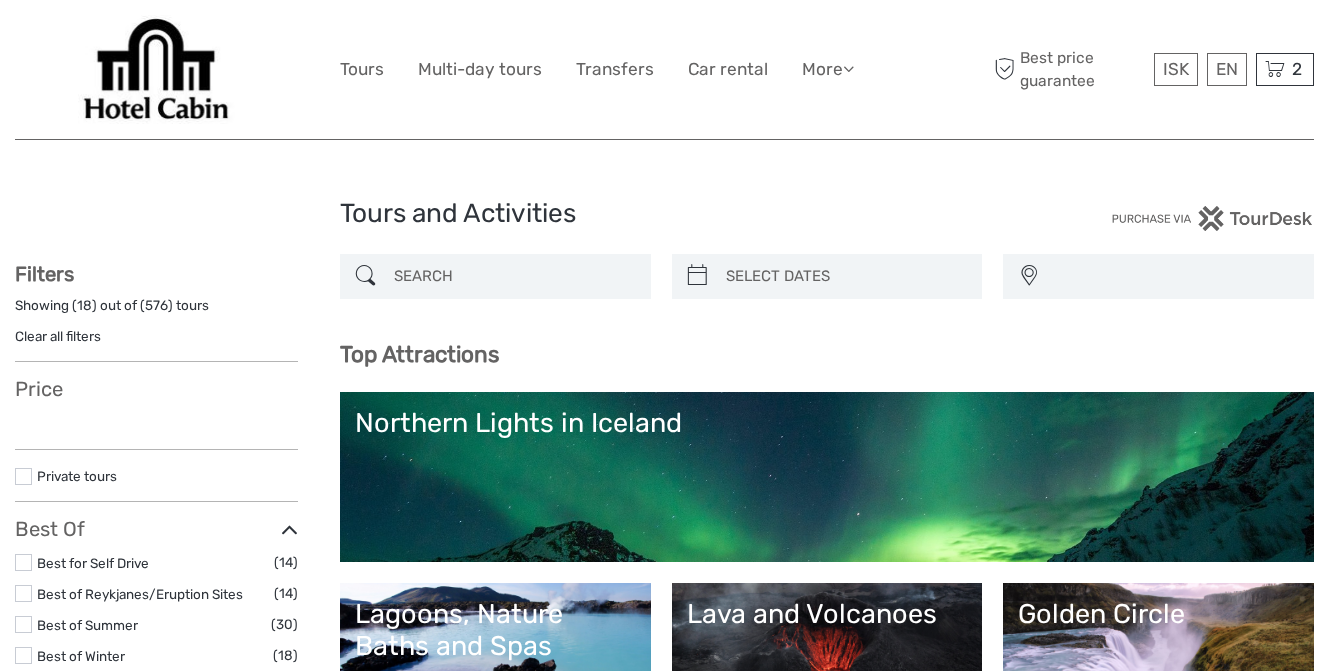 select 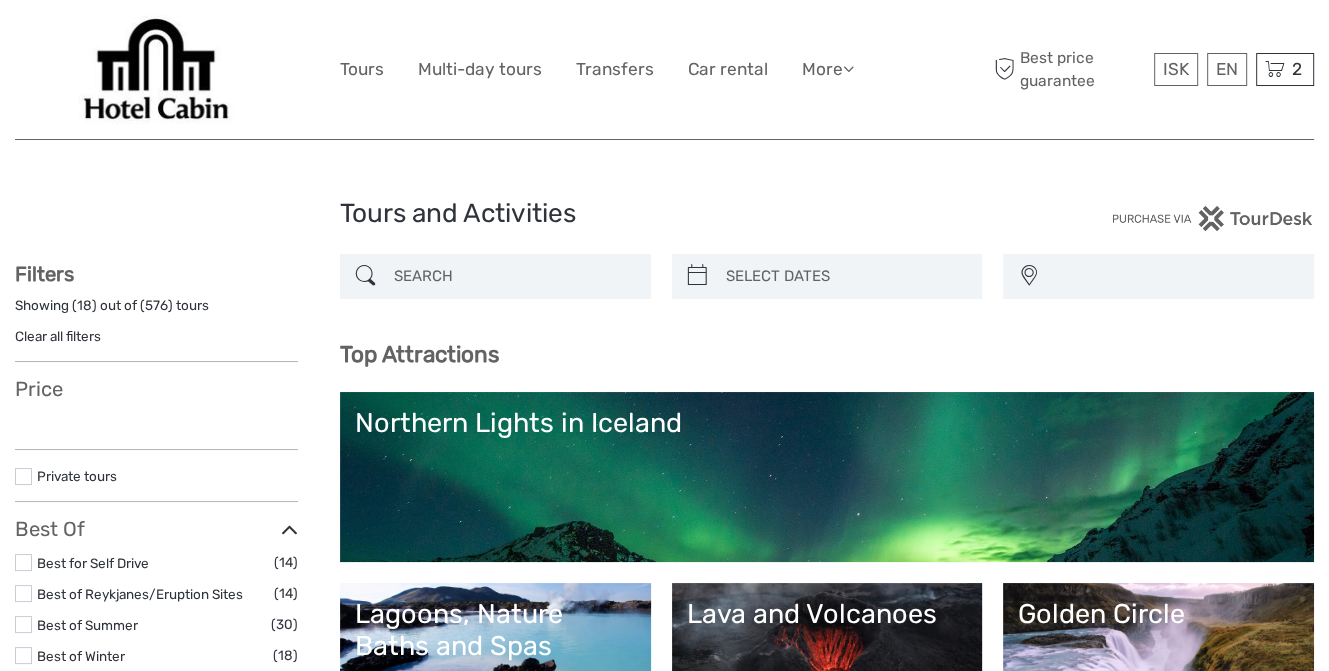 select 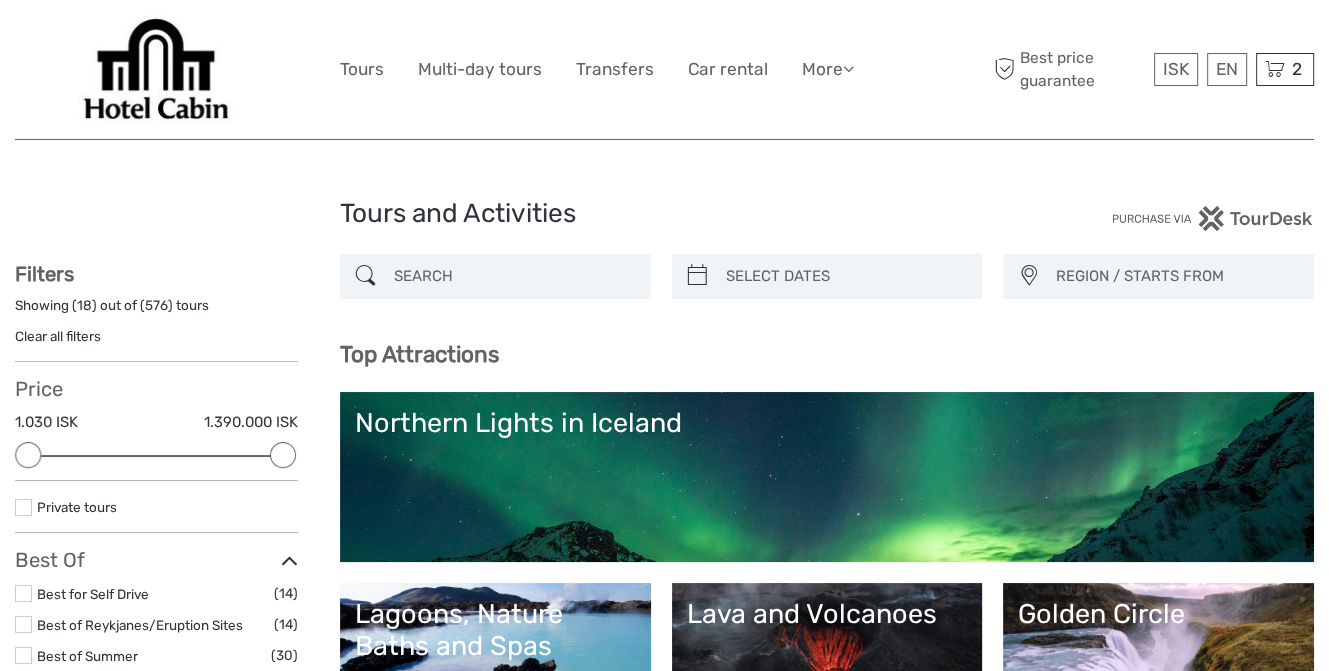 scroll, scrollTop: 0, scrollLeft: 0, axis: both 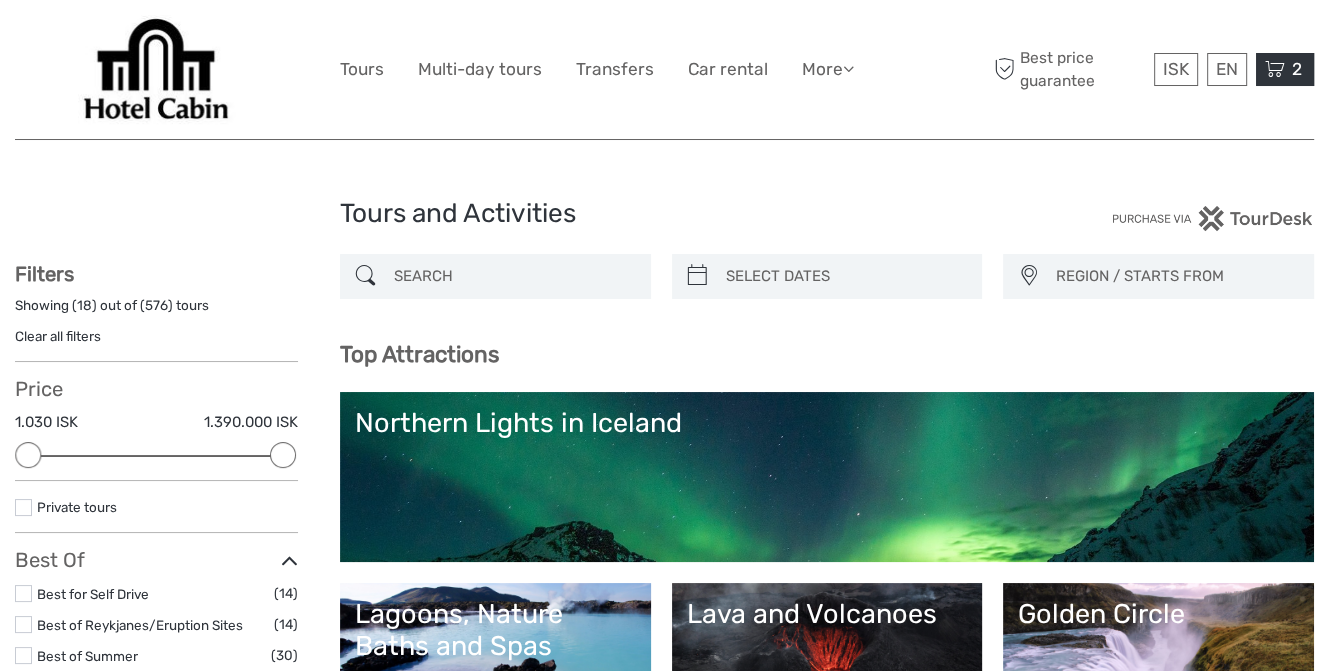 click on "2
Items
Flybus PLUS from Keflavik Airport to Hotel
2x Adult (16+)
Saturday, 09 August 2025 - 12:00 AM
10.398 ISK
Flybus PLUS from Reykjavik Hotel to Keflavik Airport
2x Adult (16+)
Saturday, 16 August 2025 - 11:00 AM
10.398 ISK
Total
20.796 ISK
Checkout
The shopping cart is empty." at bounding box center [1285, 69] 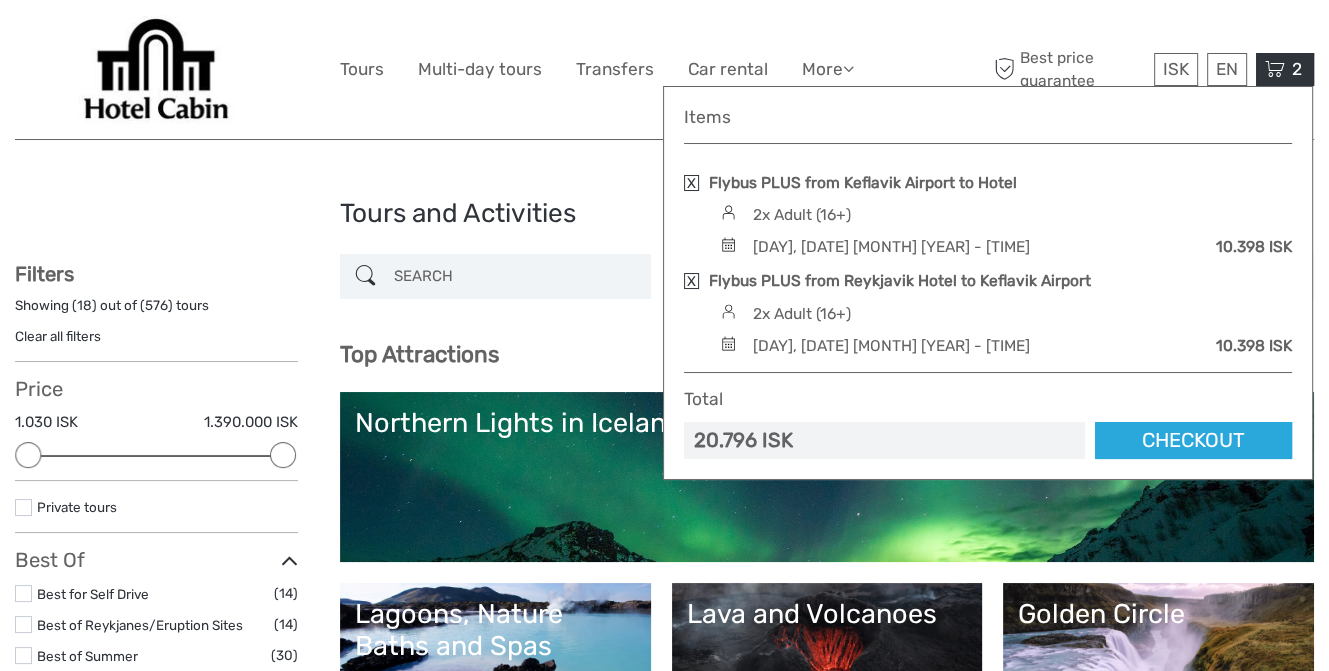click at bounding box center (691, 281) 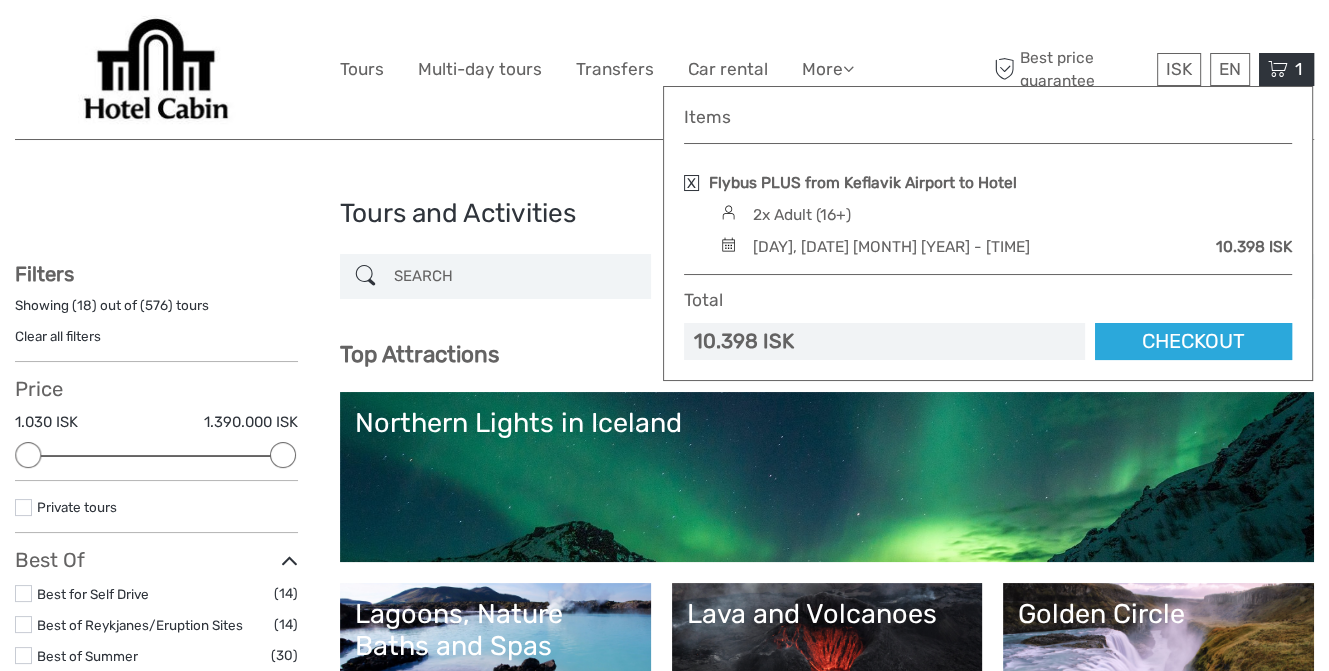 click at bounding box center (691, 183) 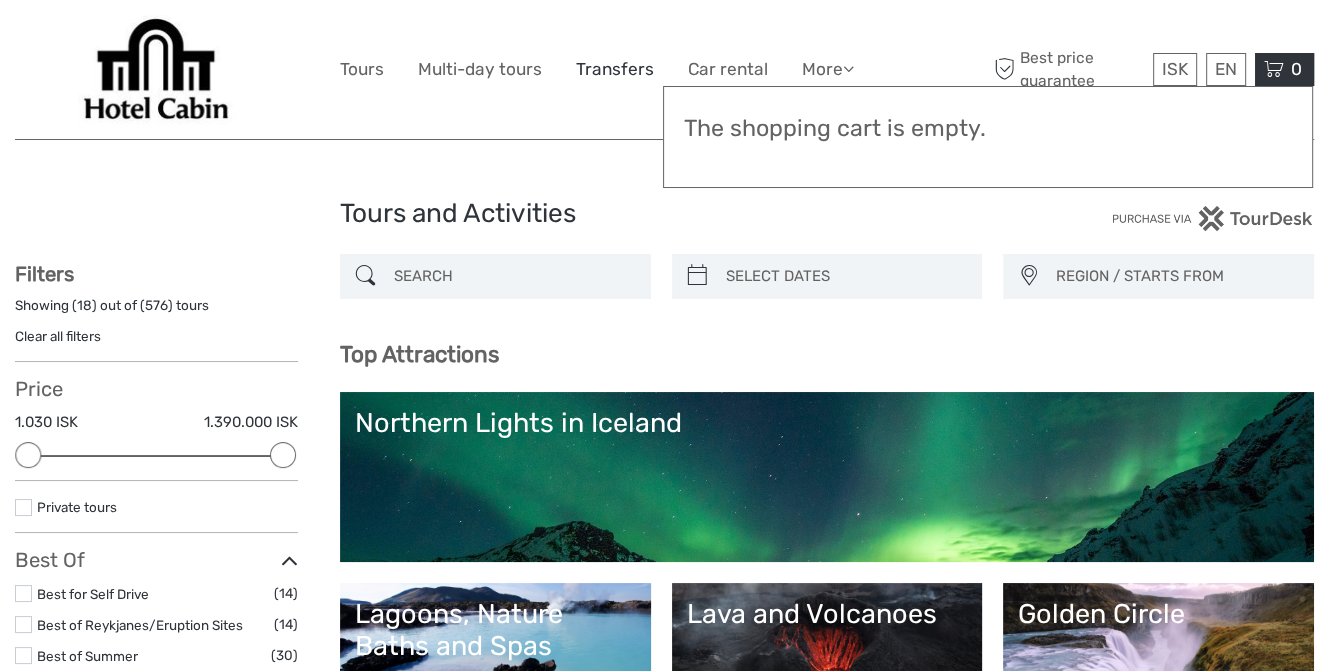 click on "Transfers" at bounding box center (615, 69) 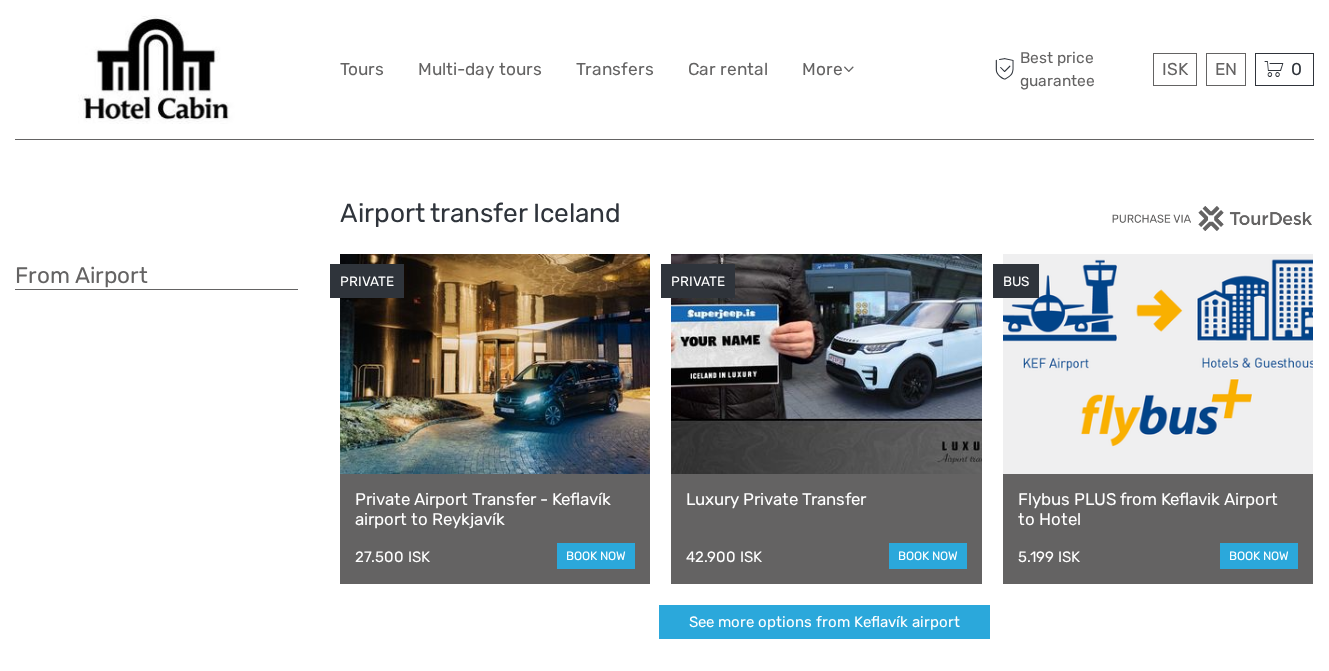 scroll, scrollTop: 0, scrollLeft: 0, axis: both 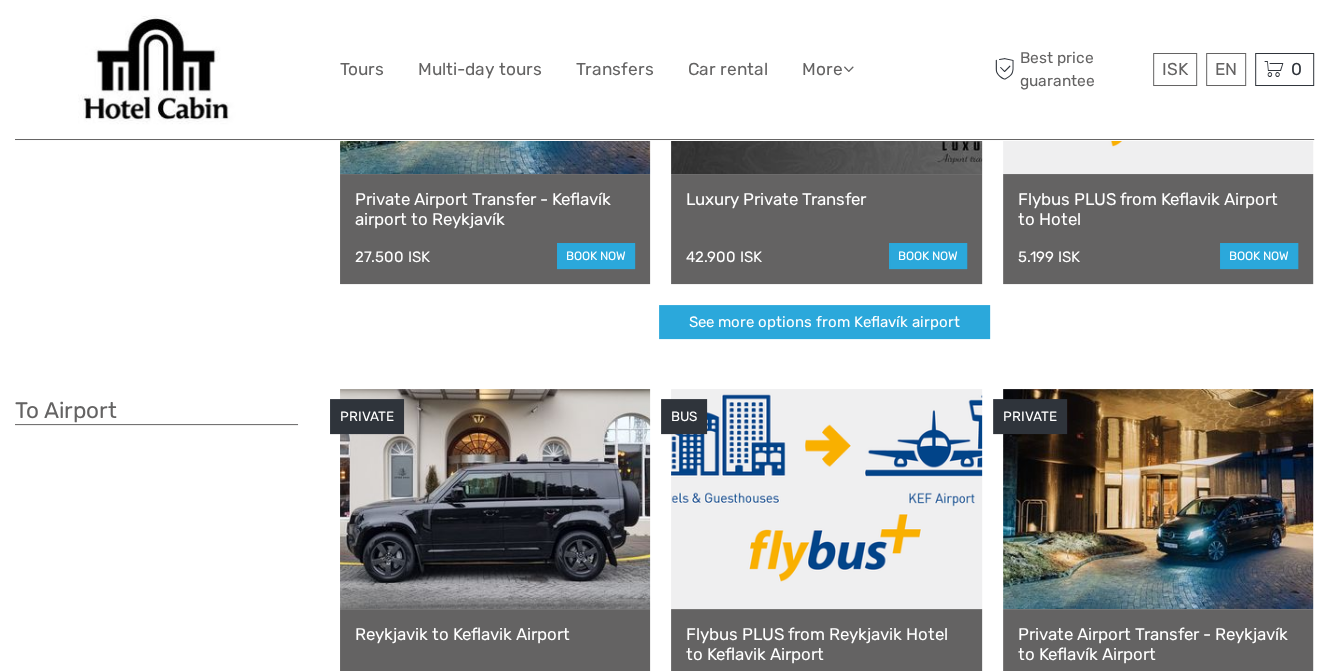 click at bounding box center [826, 499] 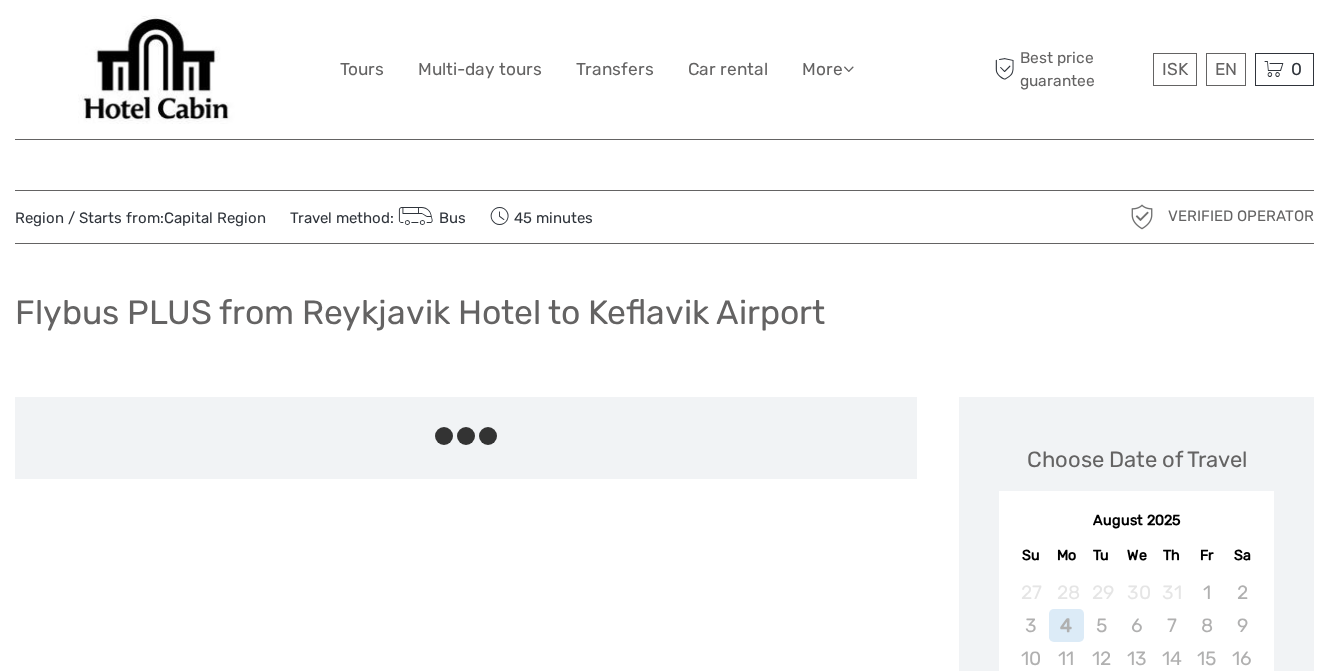scroll, scrollTop: 0, scrollLeft: 0, axis: both 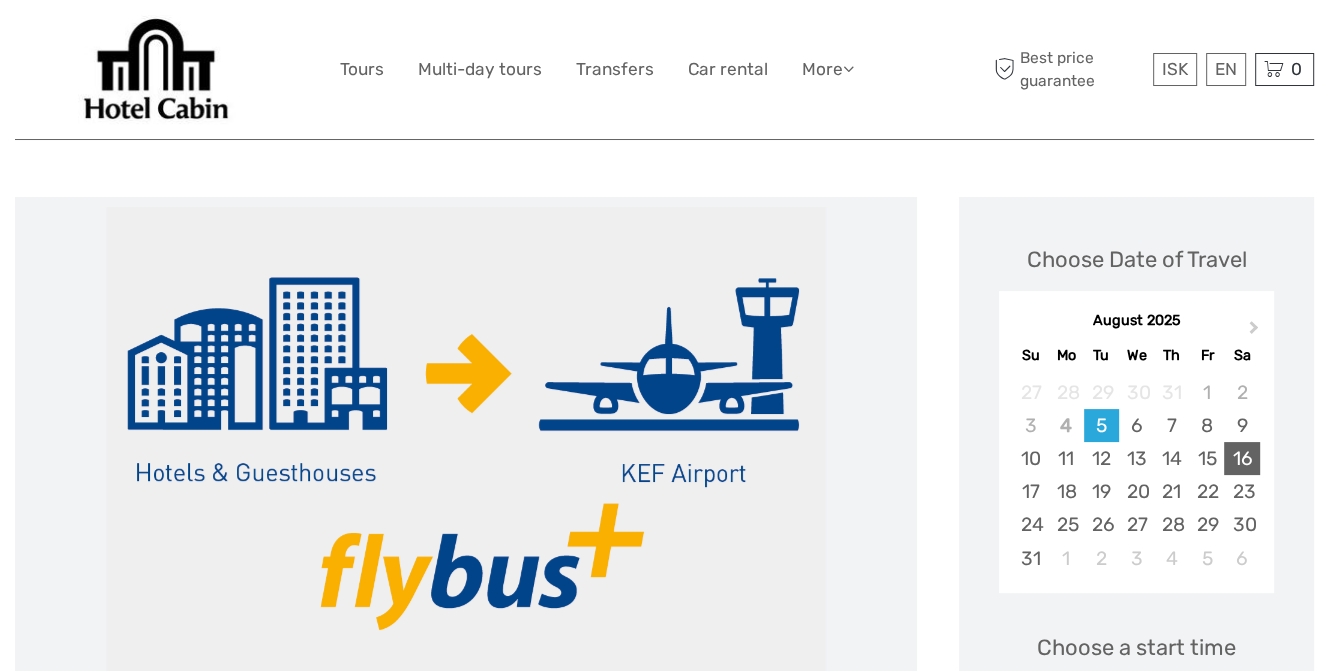 click on "16" at bounding box center (1241, 458) 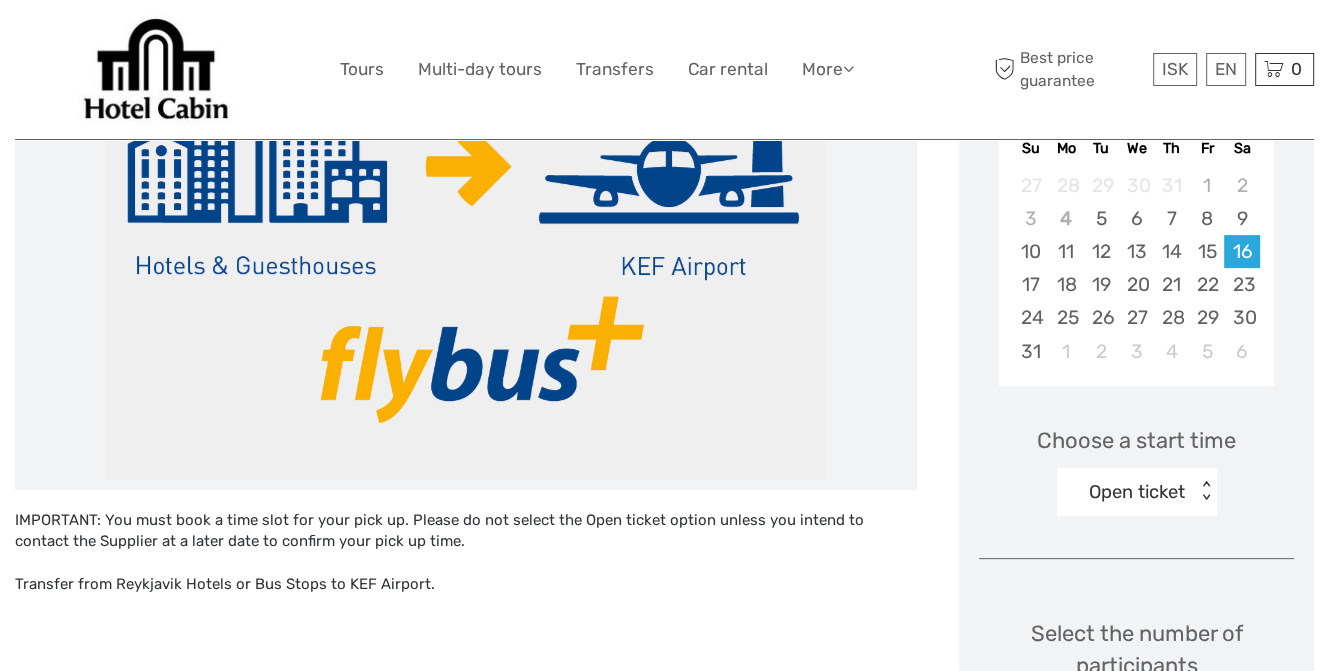 click on "Open ticket < >" at bounding box center (1137, 492) 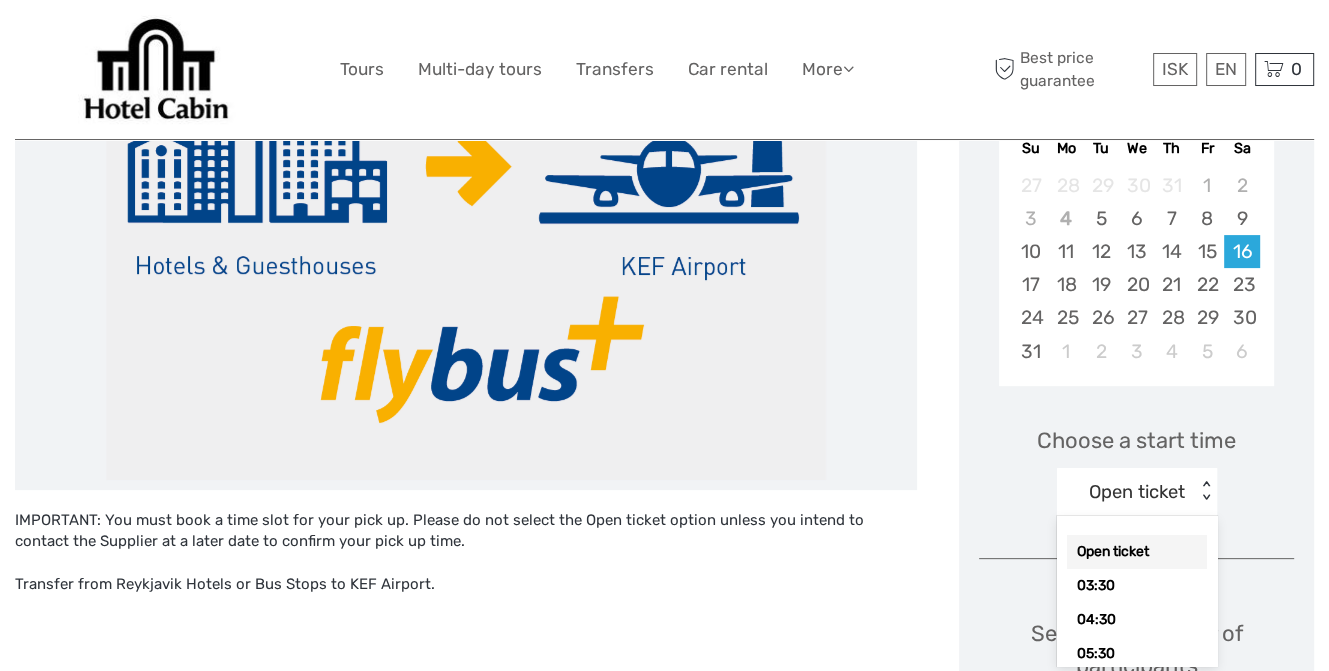 scroll, scrollTop: 409, scrollLeft: 0, axis: vertical 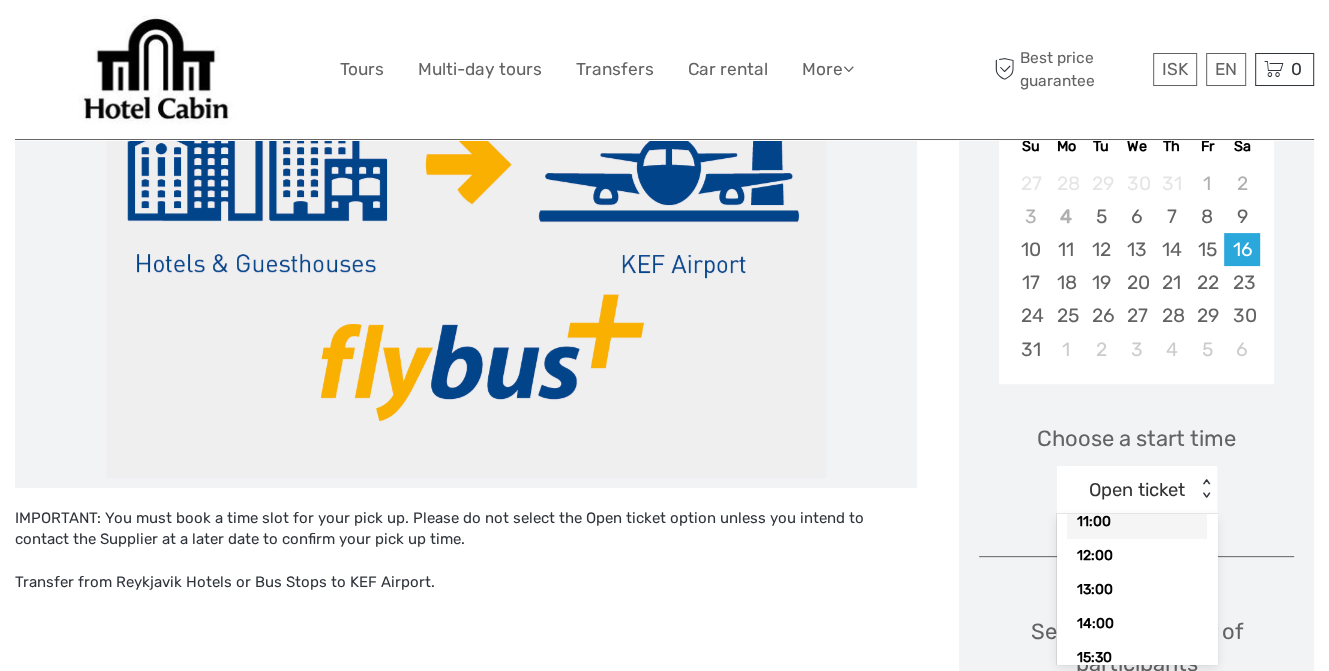 click on "11:00" at bounding box center [1137, 522] 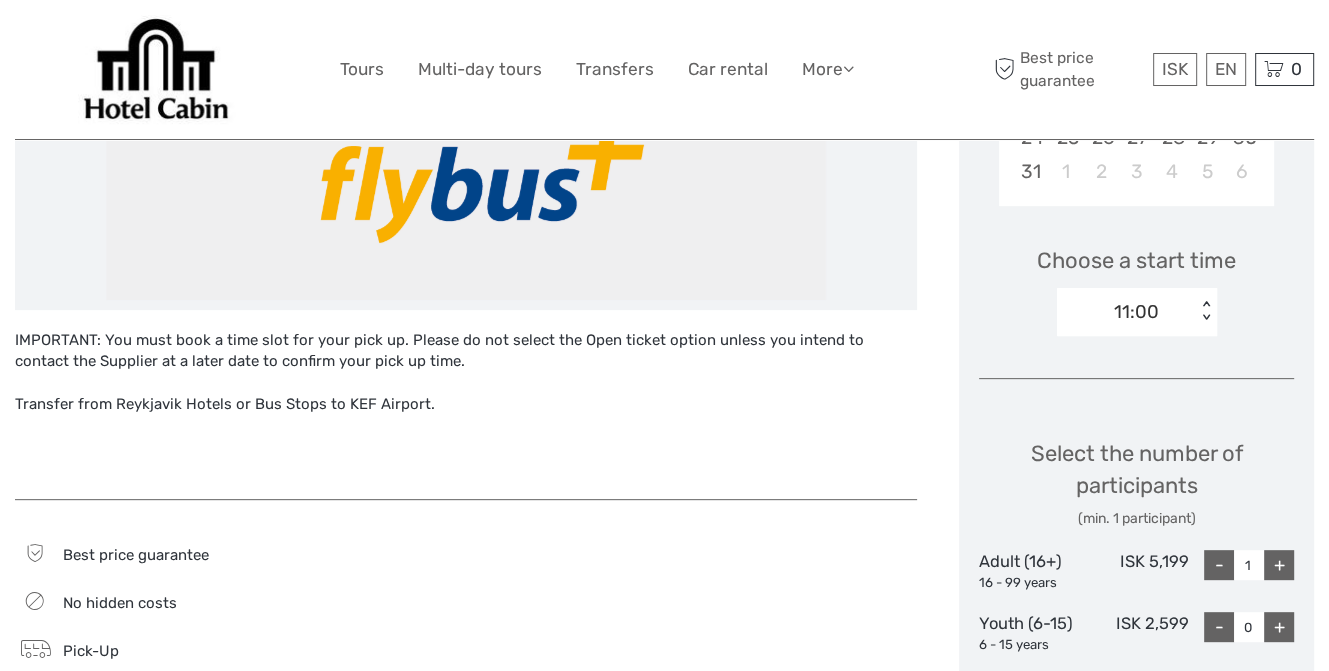 scroll, scrollTop: 609, scrollLeft: 0, axis: vertical 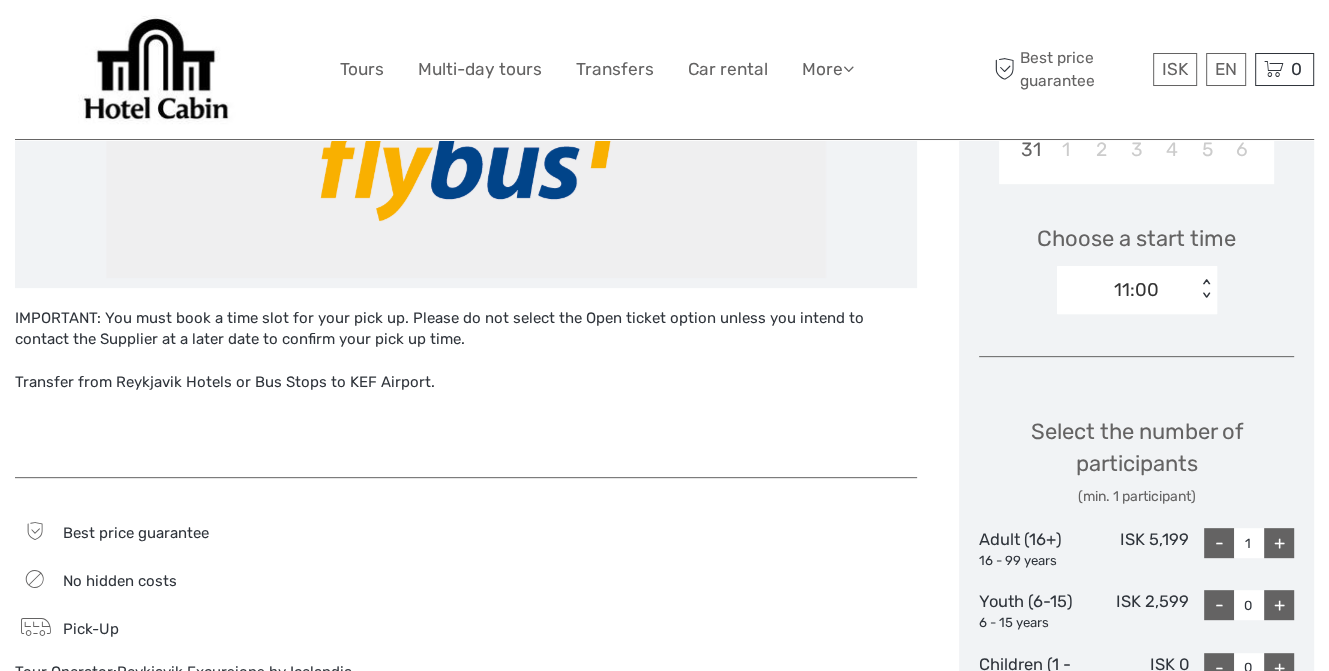 click on "+" at bounding box center (1279, 543) 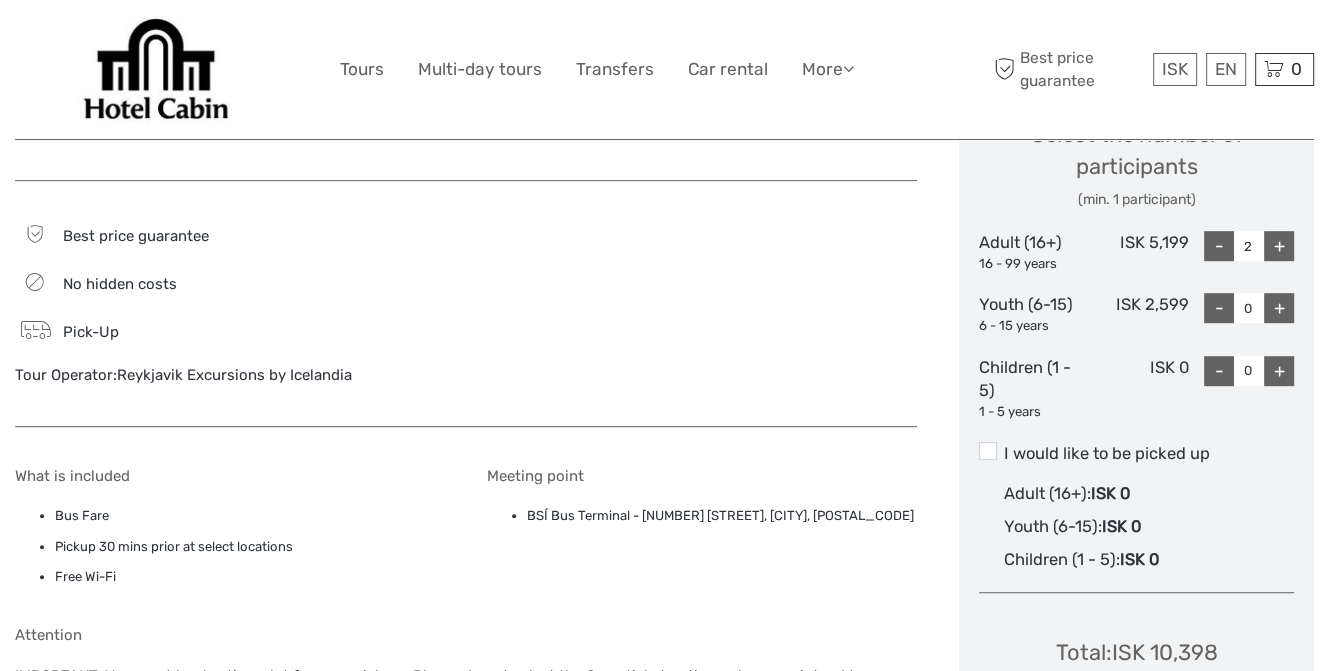 scroll, scrollTop: 909, scrollLeft: 0, axis: vertical 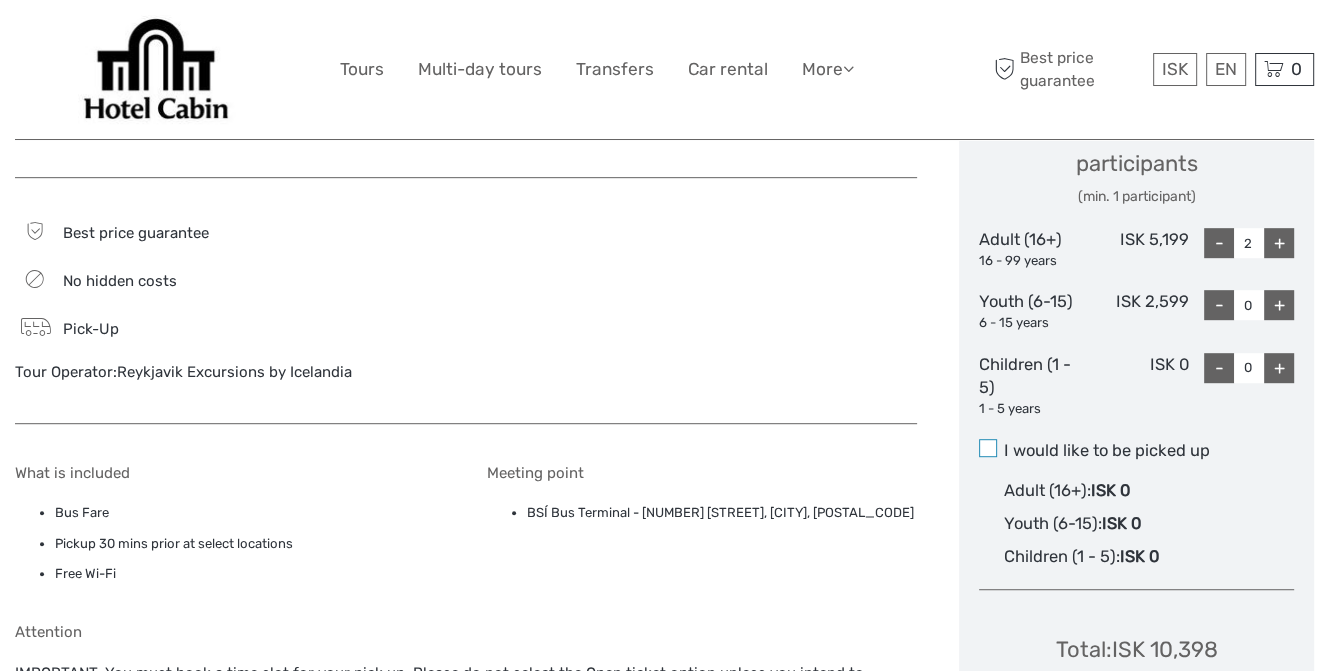 click at bounding box center (988, 448) 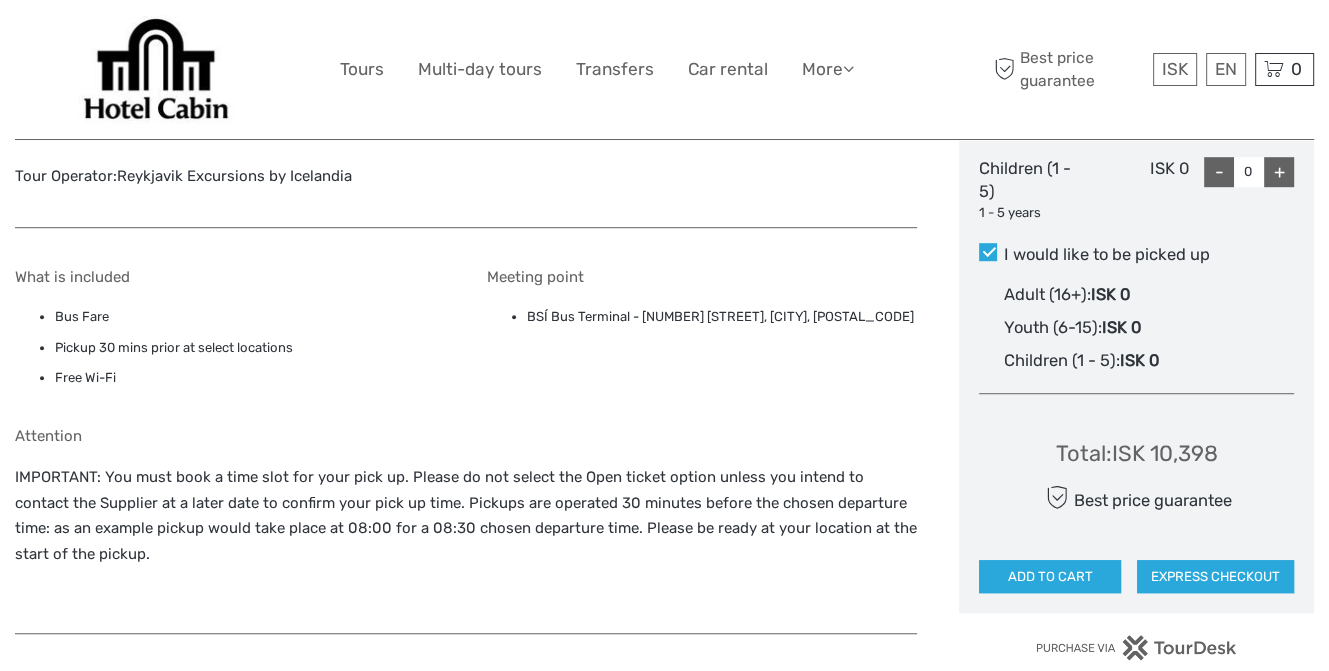 scroll, scrollTop: 1109, scrollLeft: 0, axis: vertical 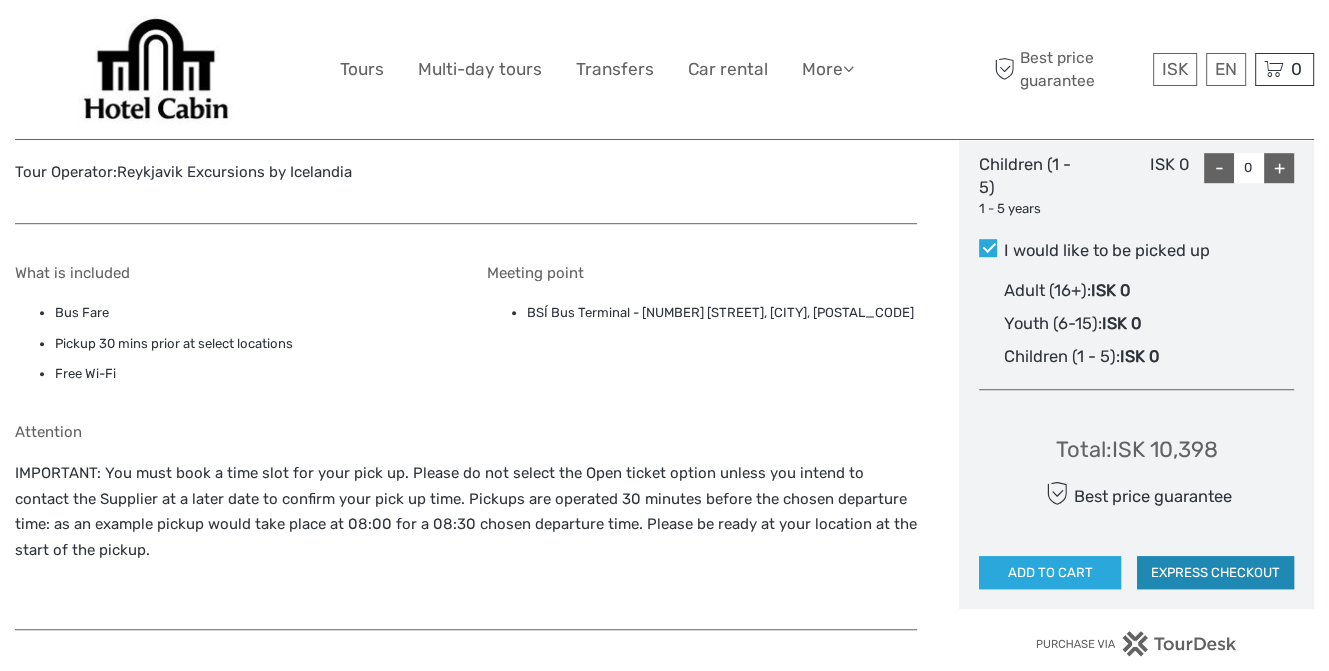 click on "EXPRESS CHECKOUT" at bounding box center (1215, 573) 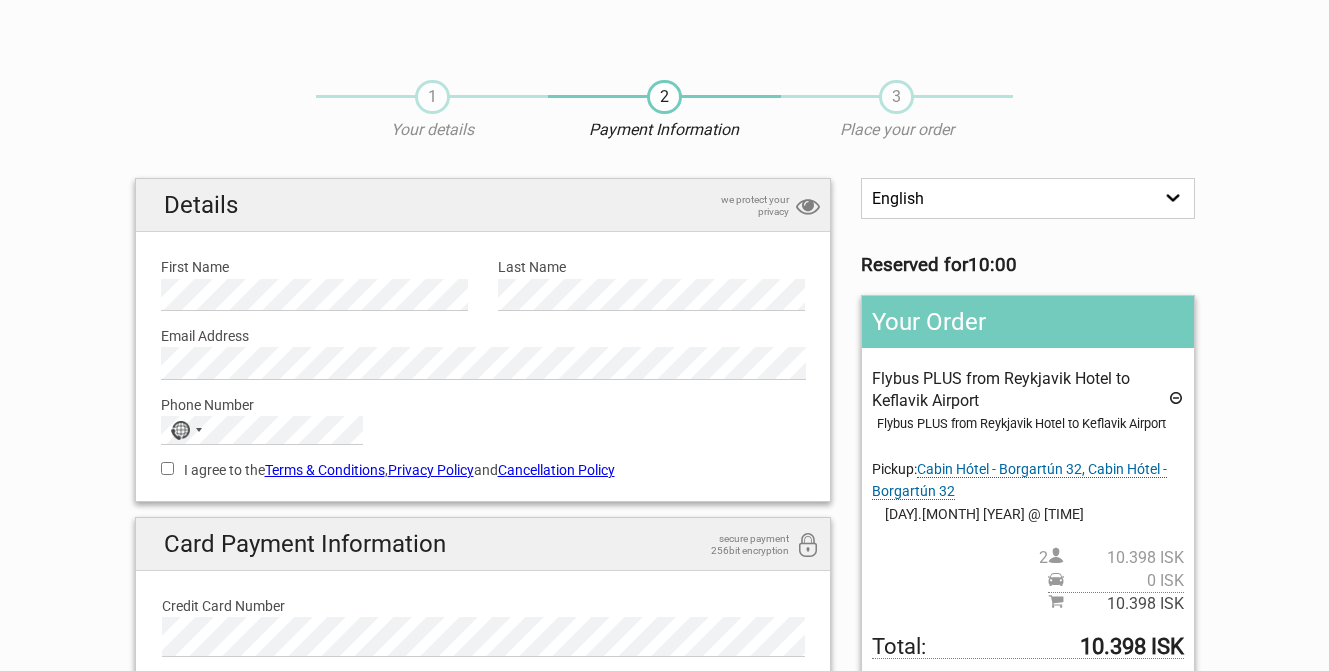 scroll, scrollTop: 0, scrollLeft: 0, axis: both 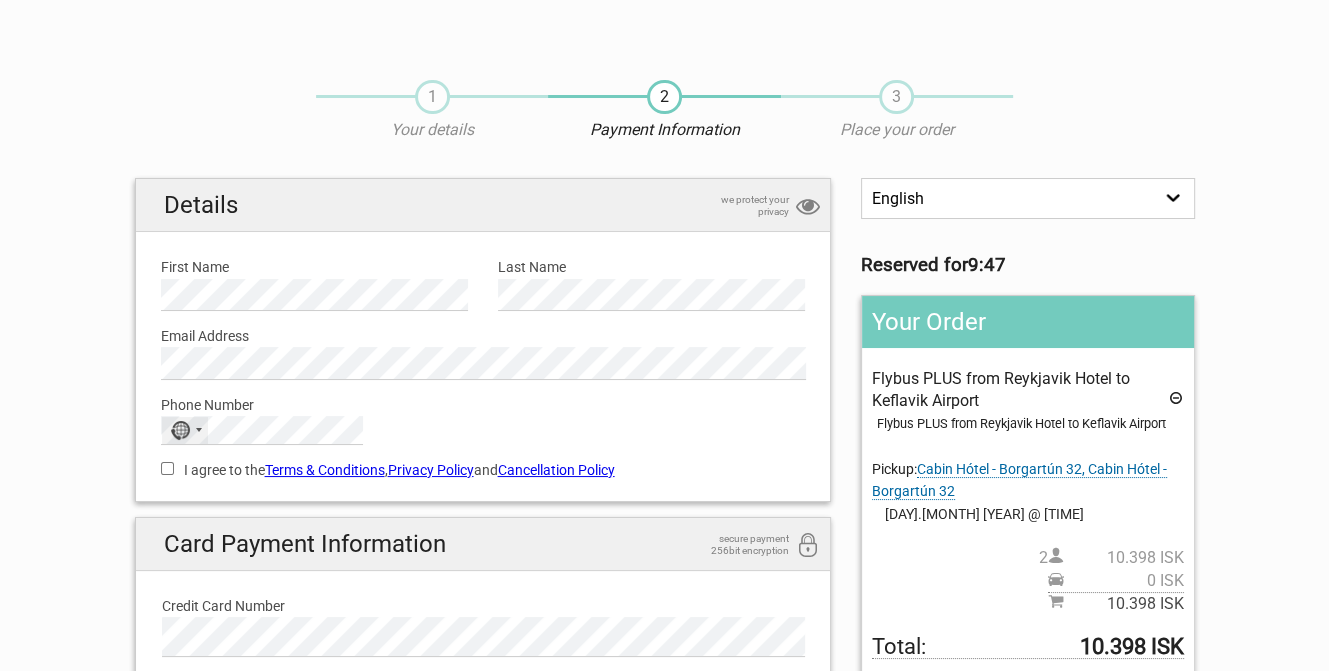 click at bounding box center [199, 430] 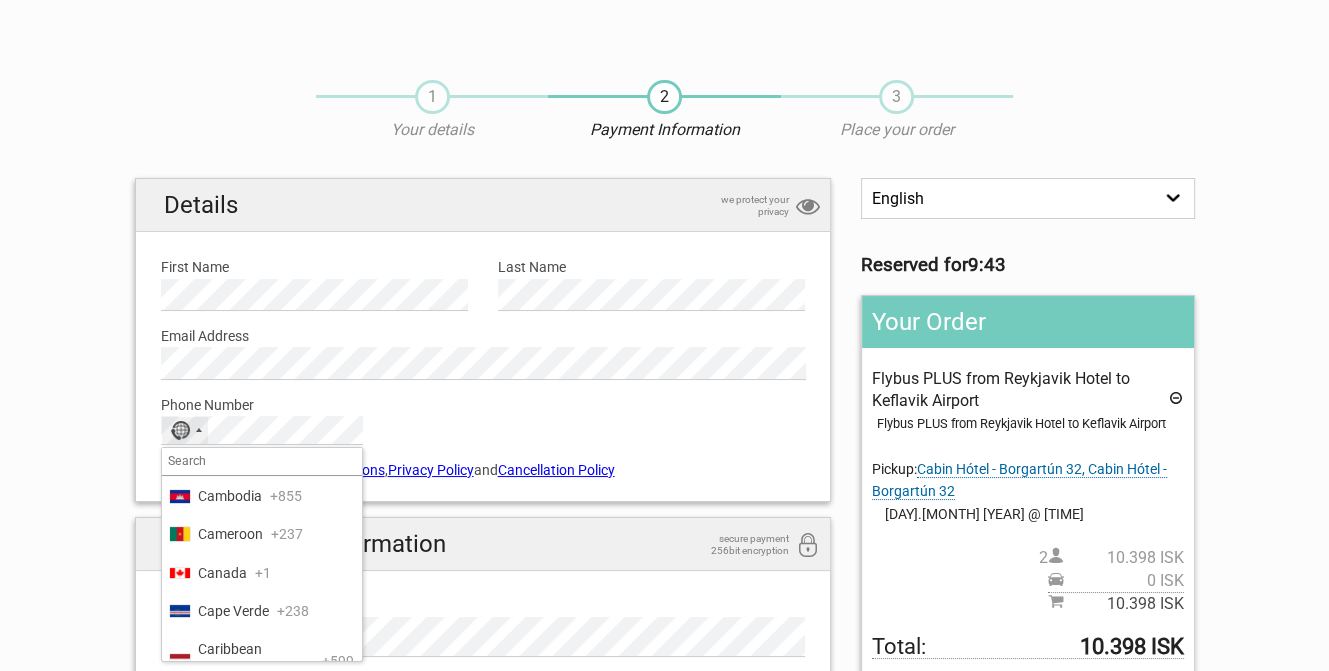 scroll, scrollTop: 1400, scrollLeft: 0, axis: vertical 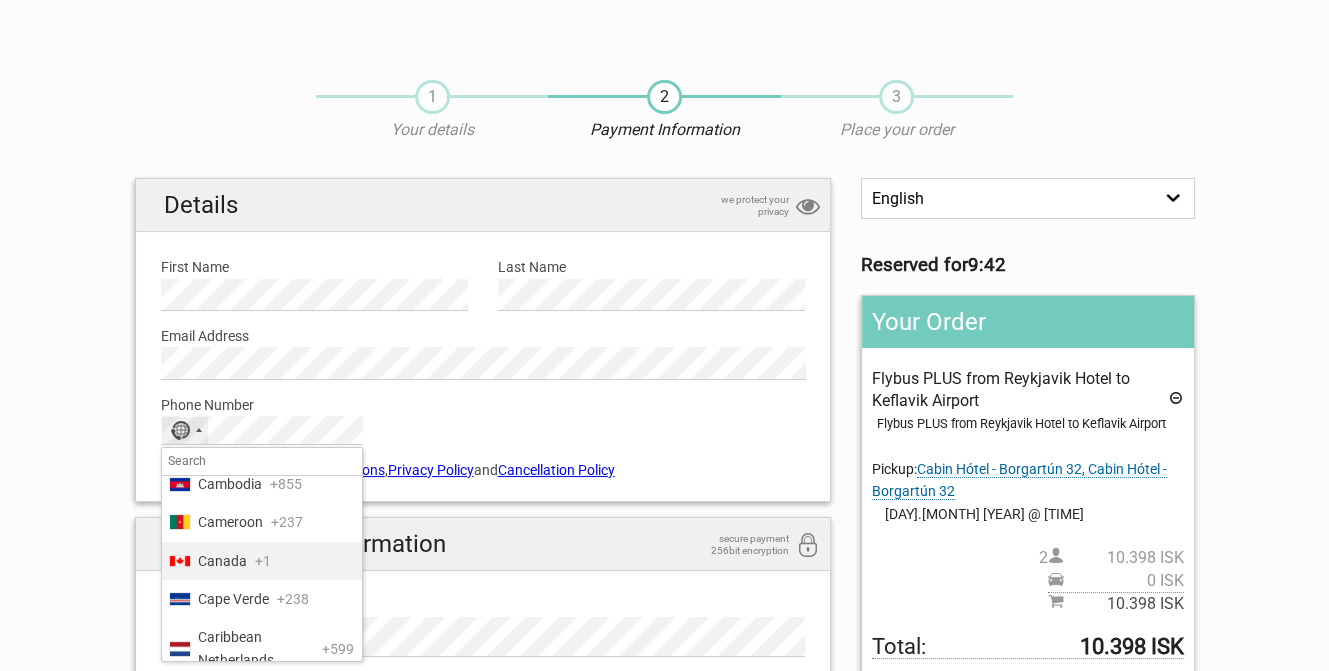 click on "Canada" at bounding box center (222, 561) 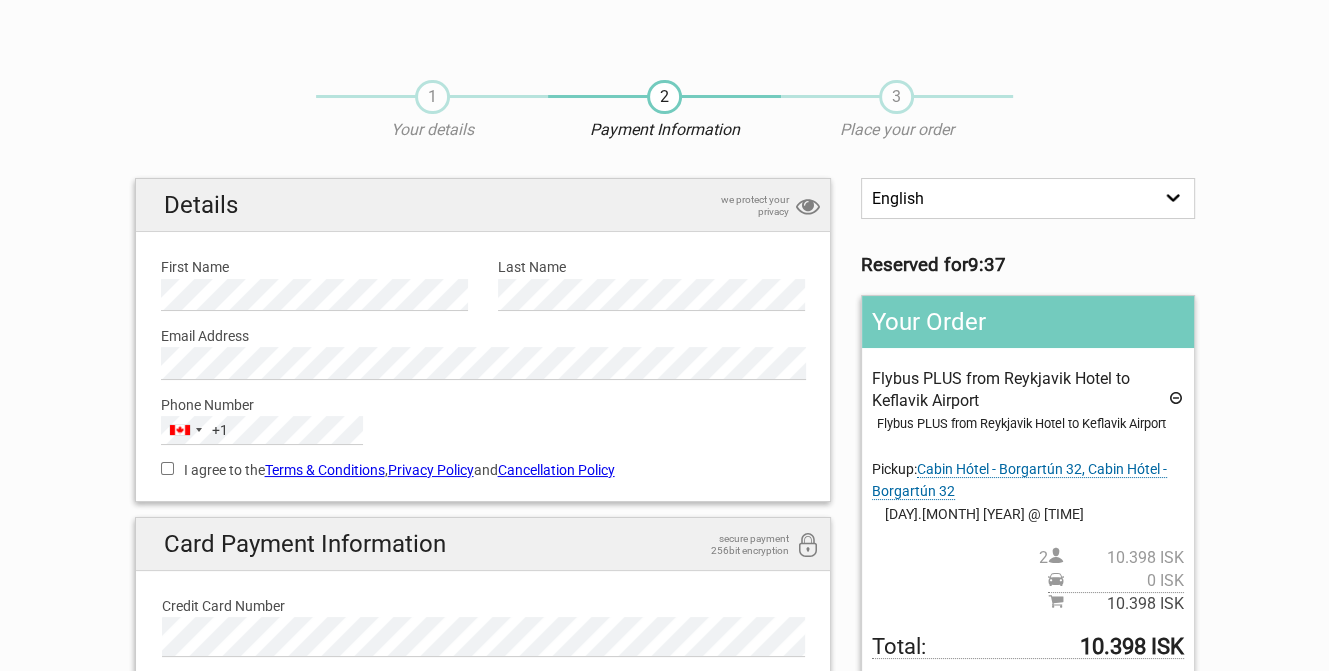 click on "I agree to the  Terms & Conditions ,  Privacy Policy  and  Cancellation Policy" at bounding box center [167, 468] 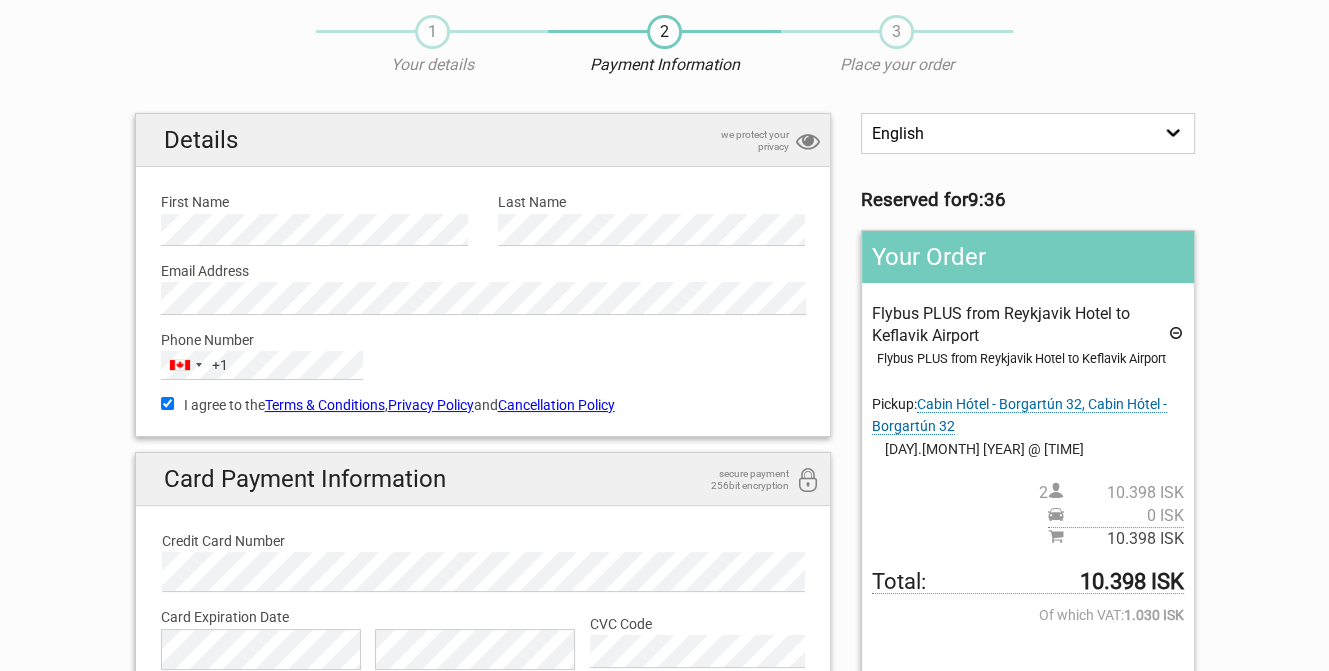 scroll, scrollTop: 100, scrollLeft: 0, axis: vertical 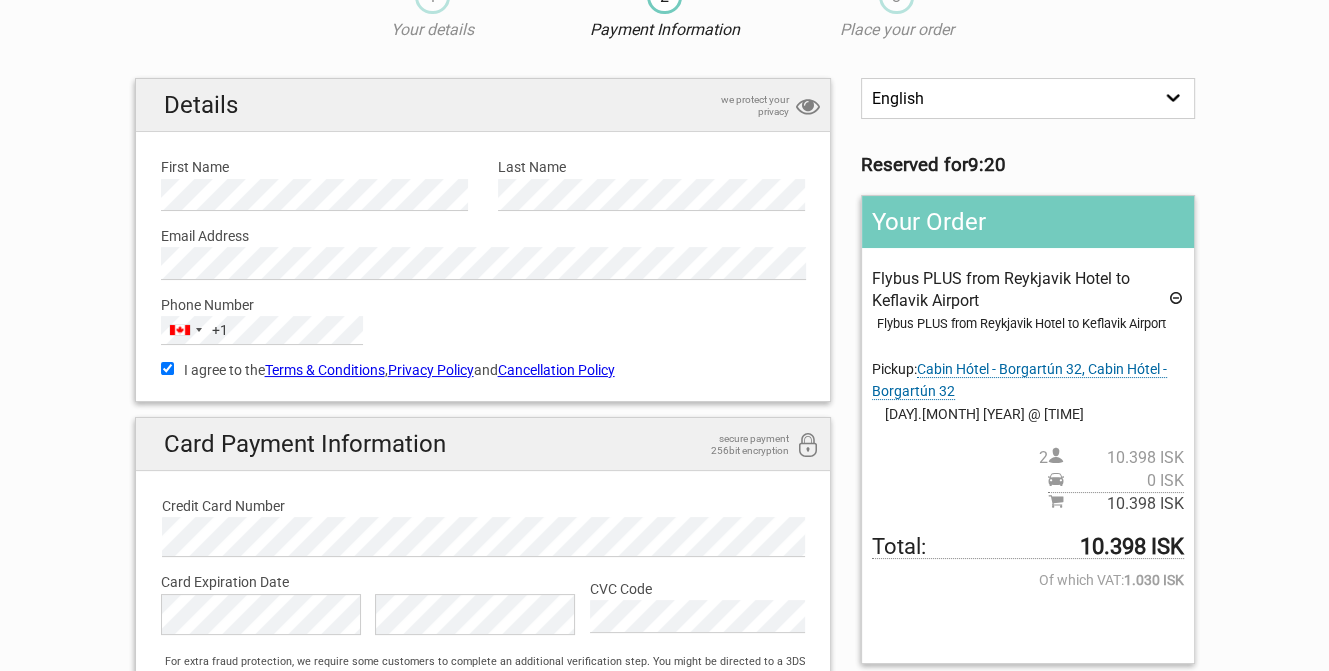 click on "CVC Code" at bounding box center [697, 589] 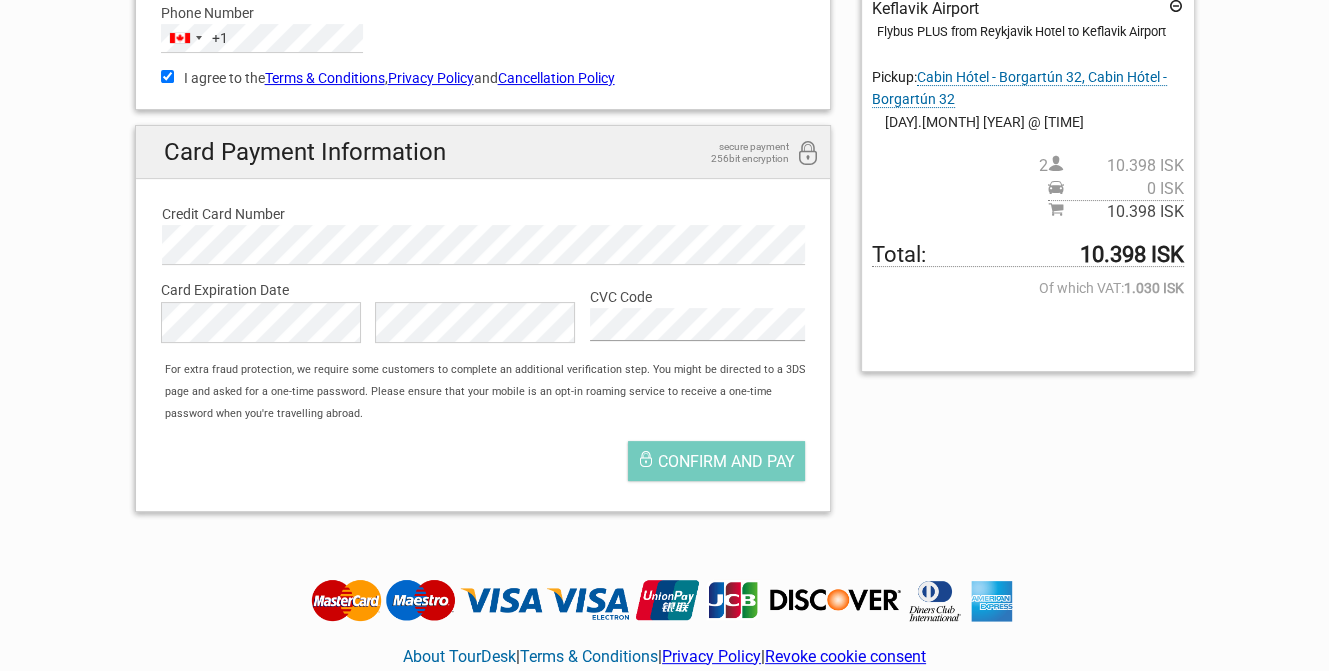 scroll, scrollTop: 400, scrollLeft: 0, axis: vertical 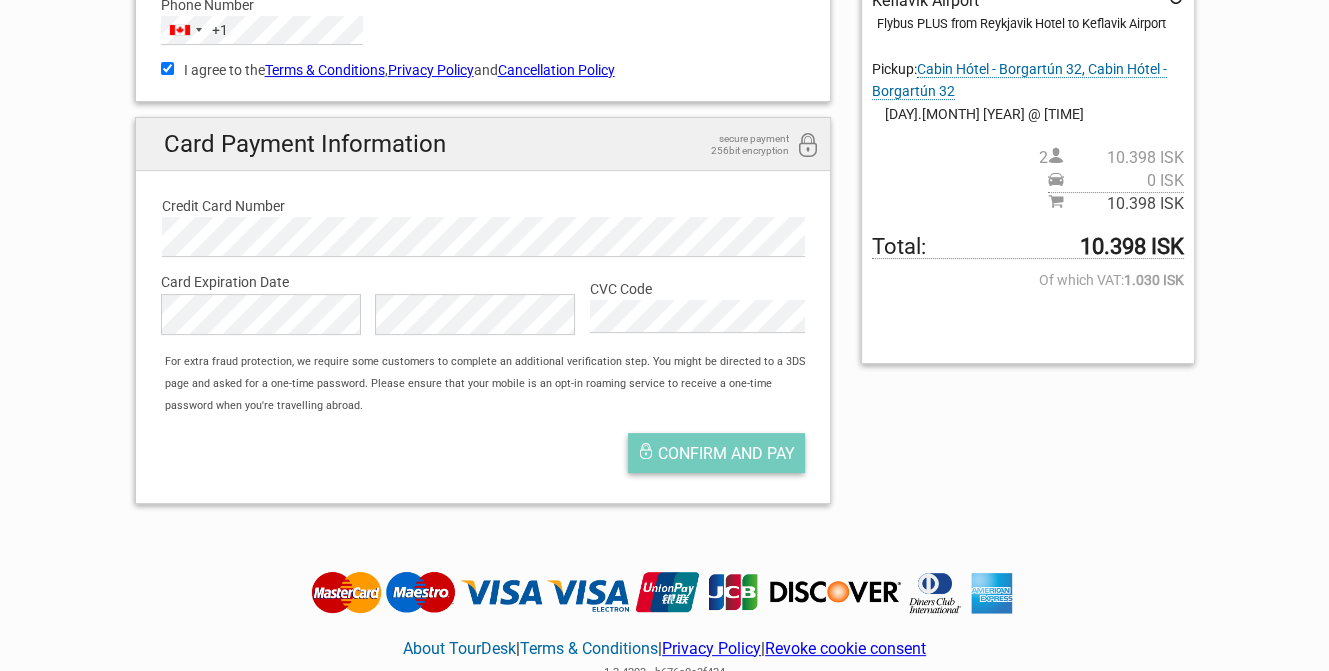 click on "Confirm and pay" at bounding box center [726, 453] 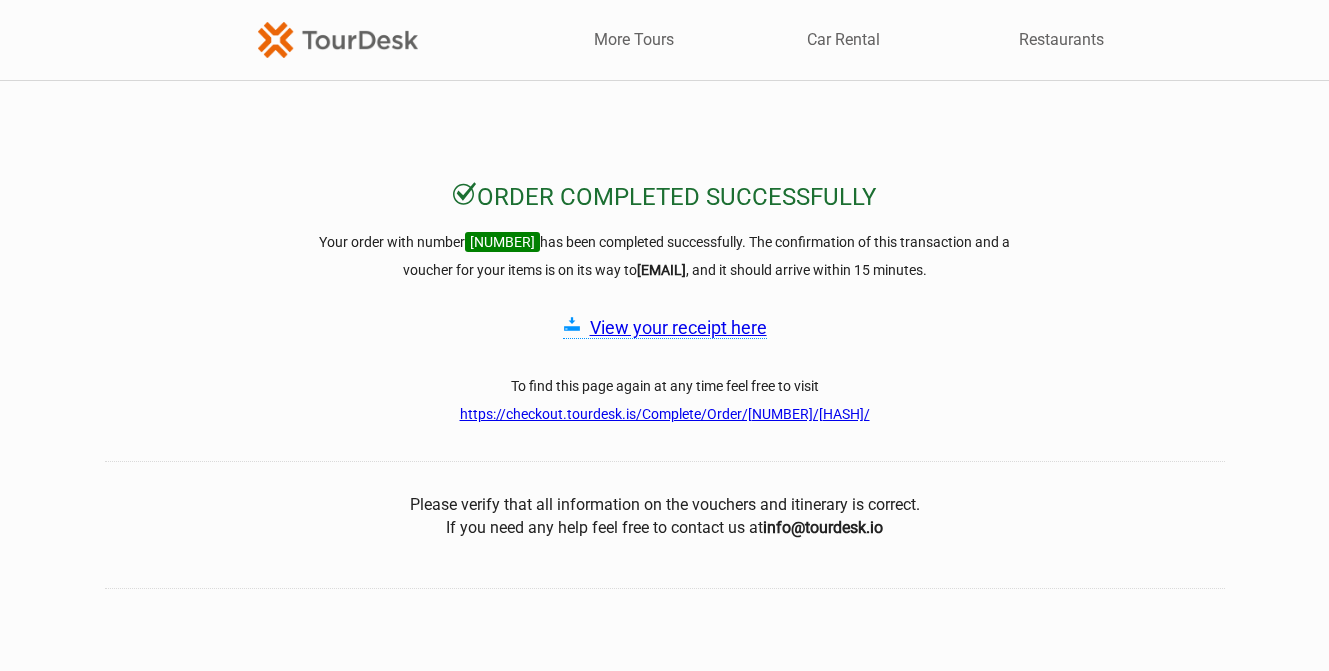 scroll, scrollTop: 0, scrollLeft: 0, axis: both 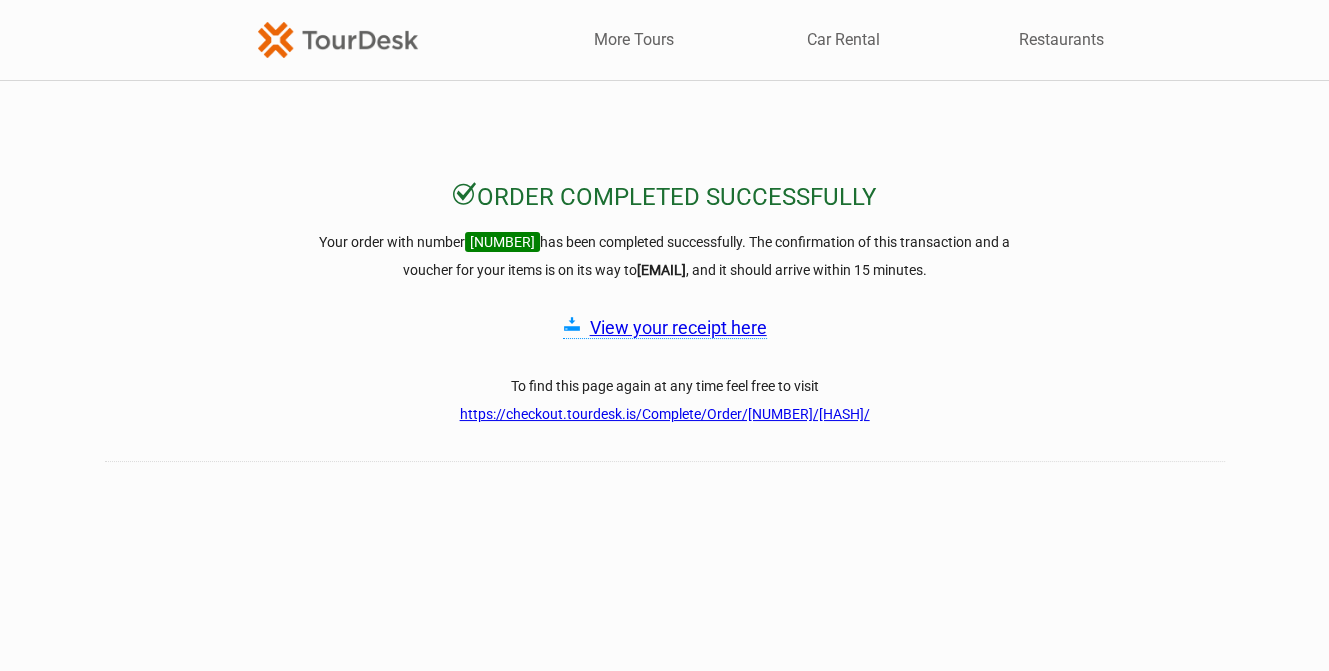click on "View your receipt here" at bounding box center [678, 327] 